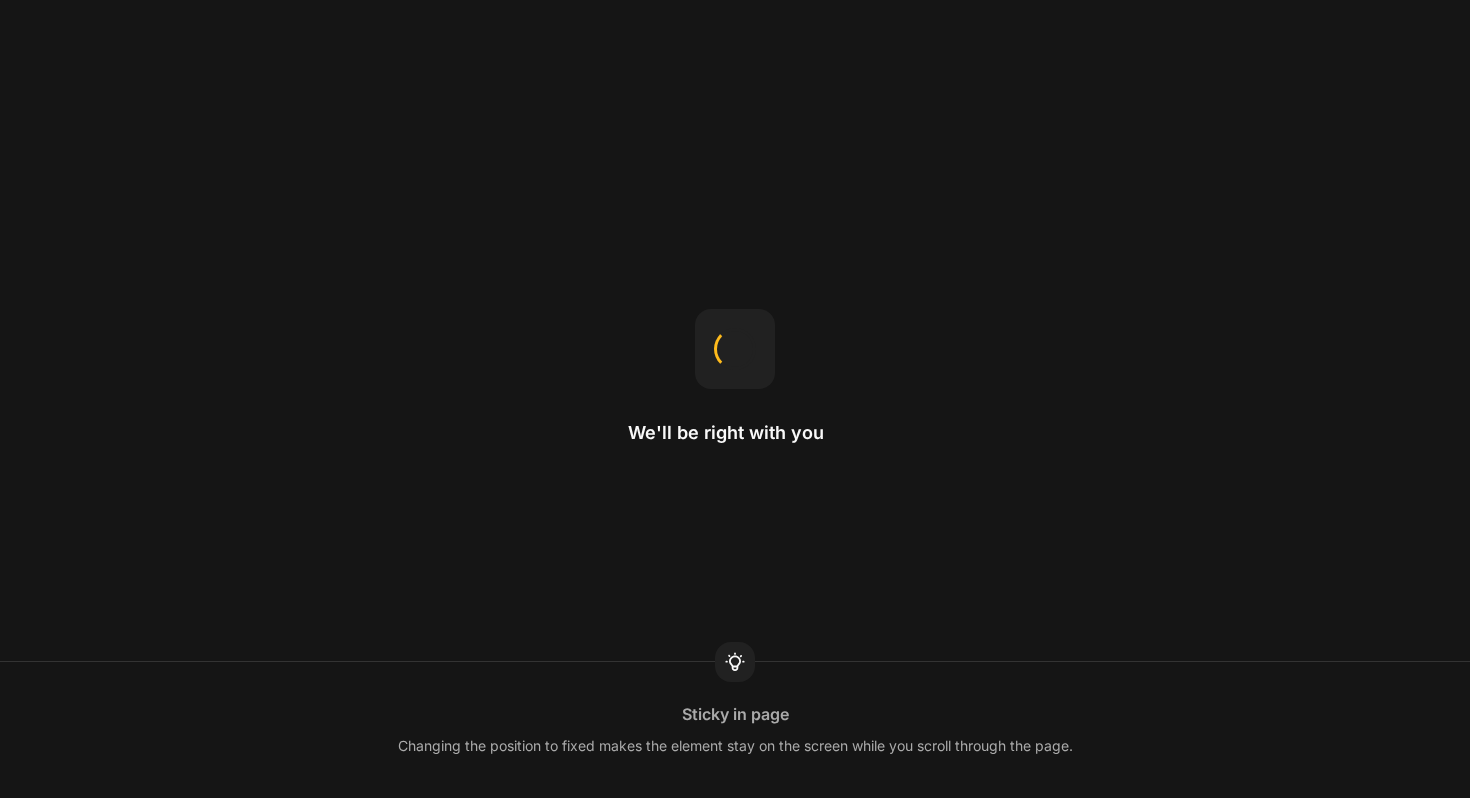 scroll, scrollTop: 0, scrollLeft: 0, axis: both 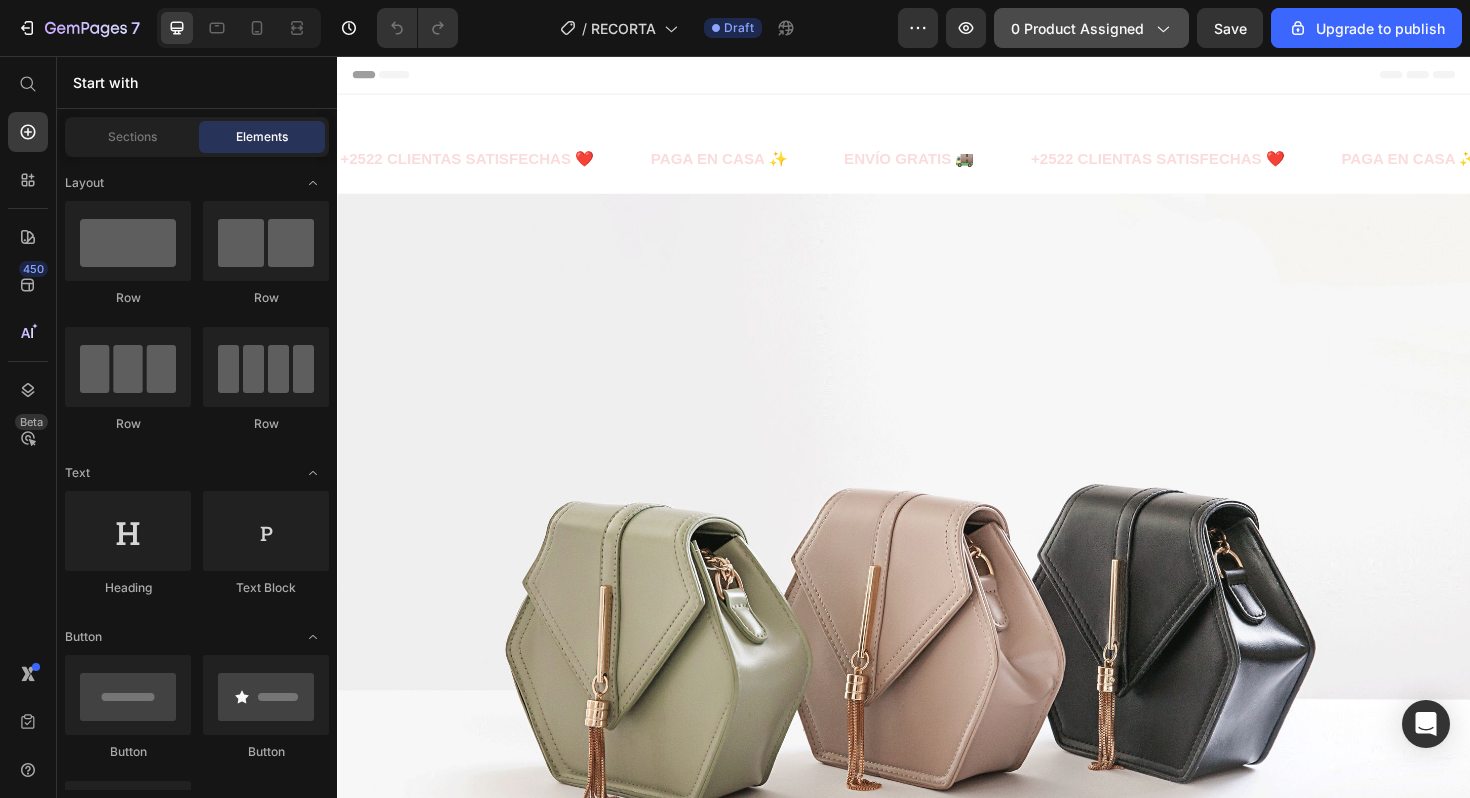 click on "0 product assigned" at bounding box center [1091, 28] 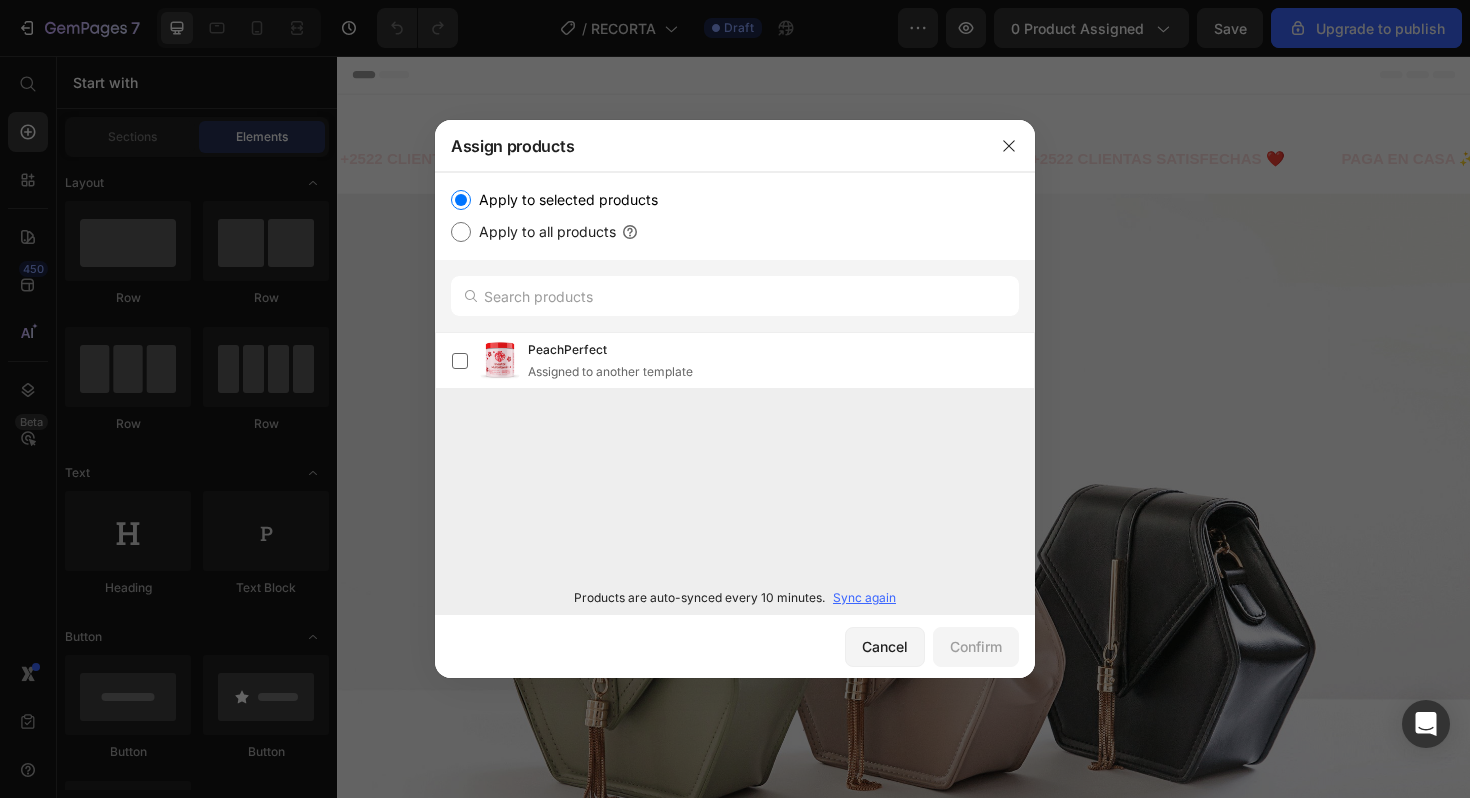 click on "Apply to all products" at bounding box center (543, 232) 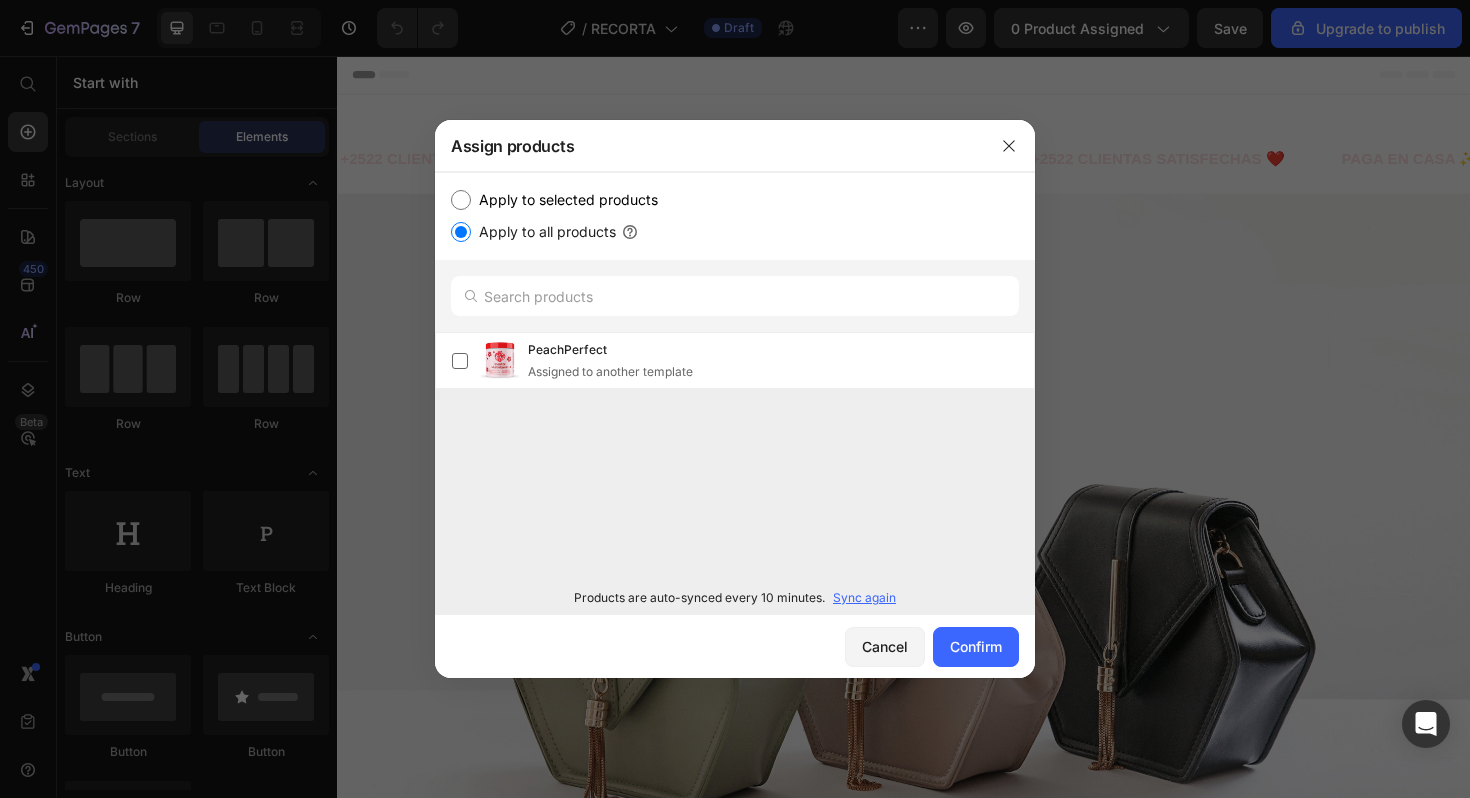 click on "Apply to selected products" at bounding box center [564, 200] 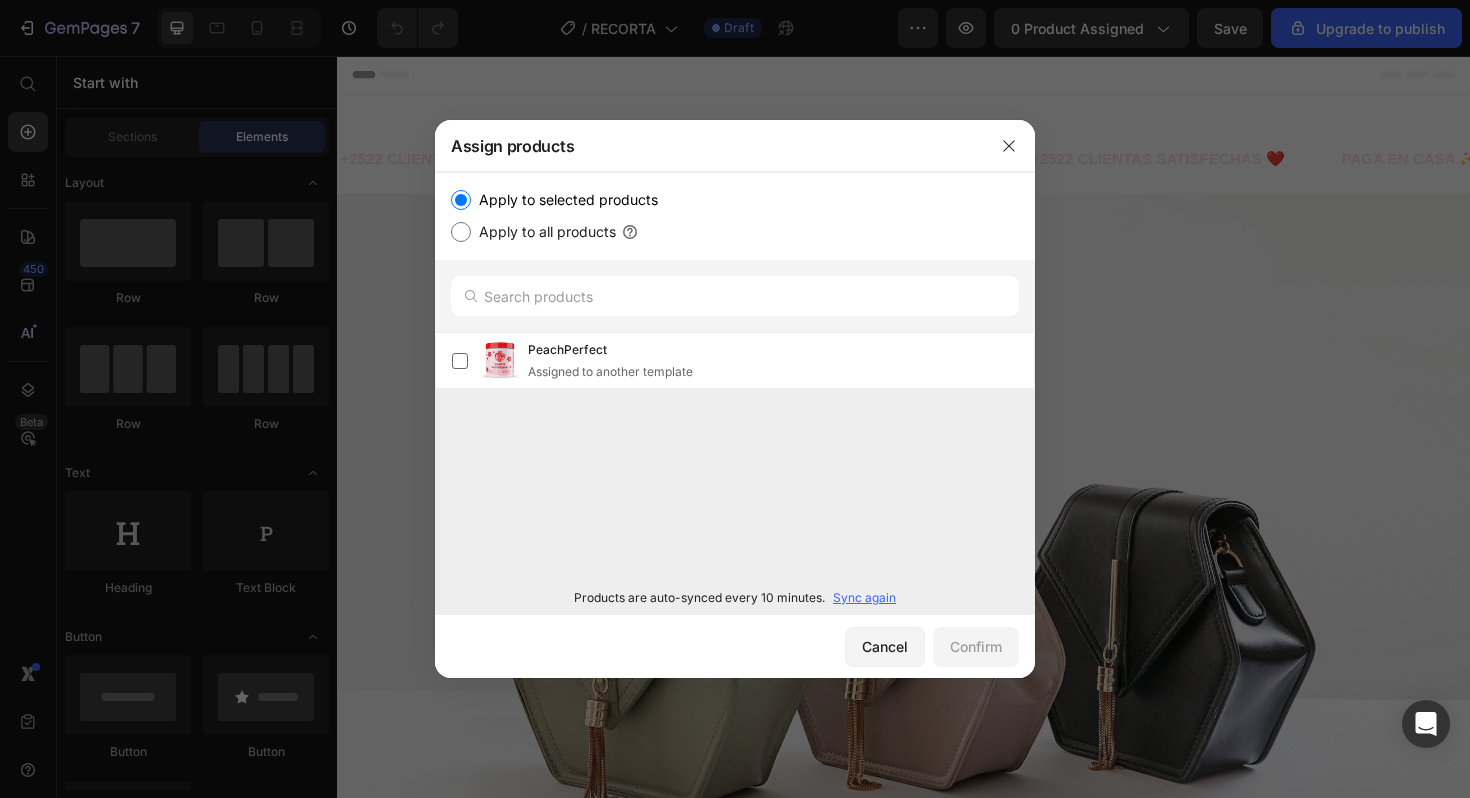 click on "Sync again" at bounding box center (864, 598) 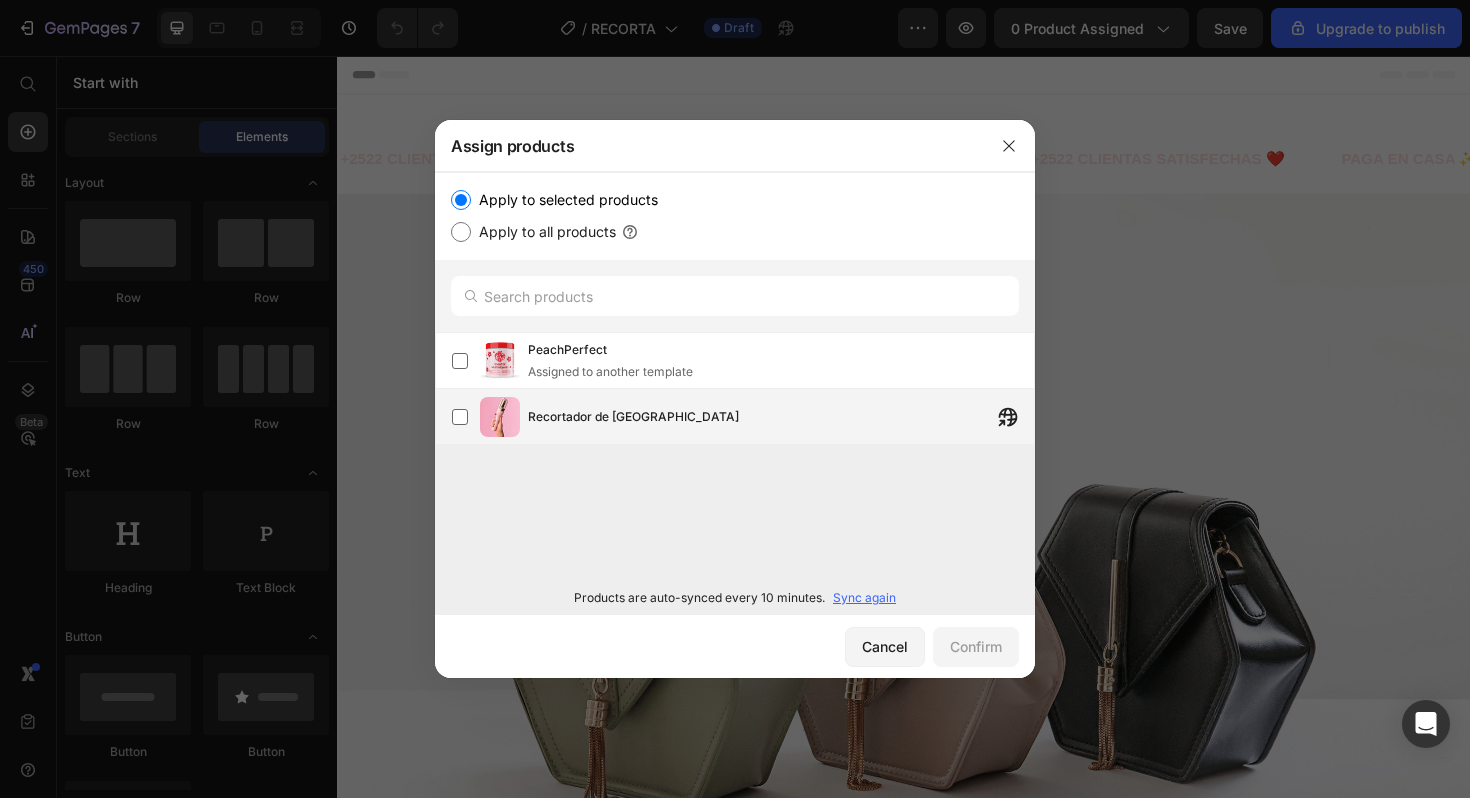 click on "Recortador de Puntas Abiertas" at bounding box center [781, 417] 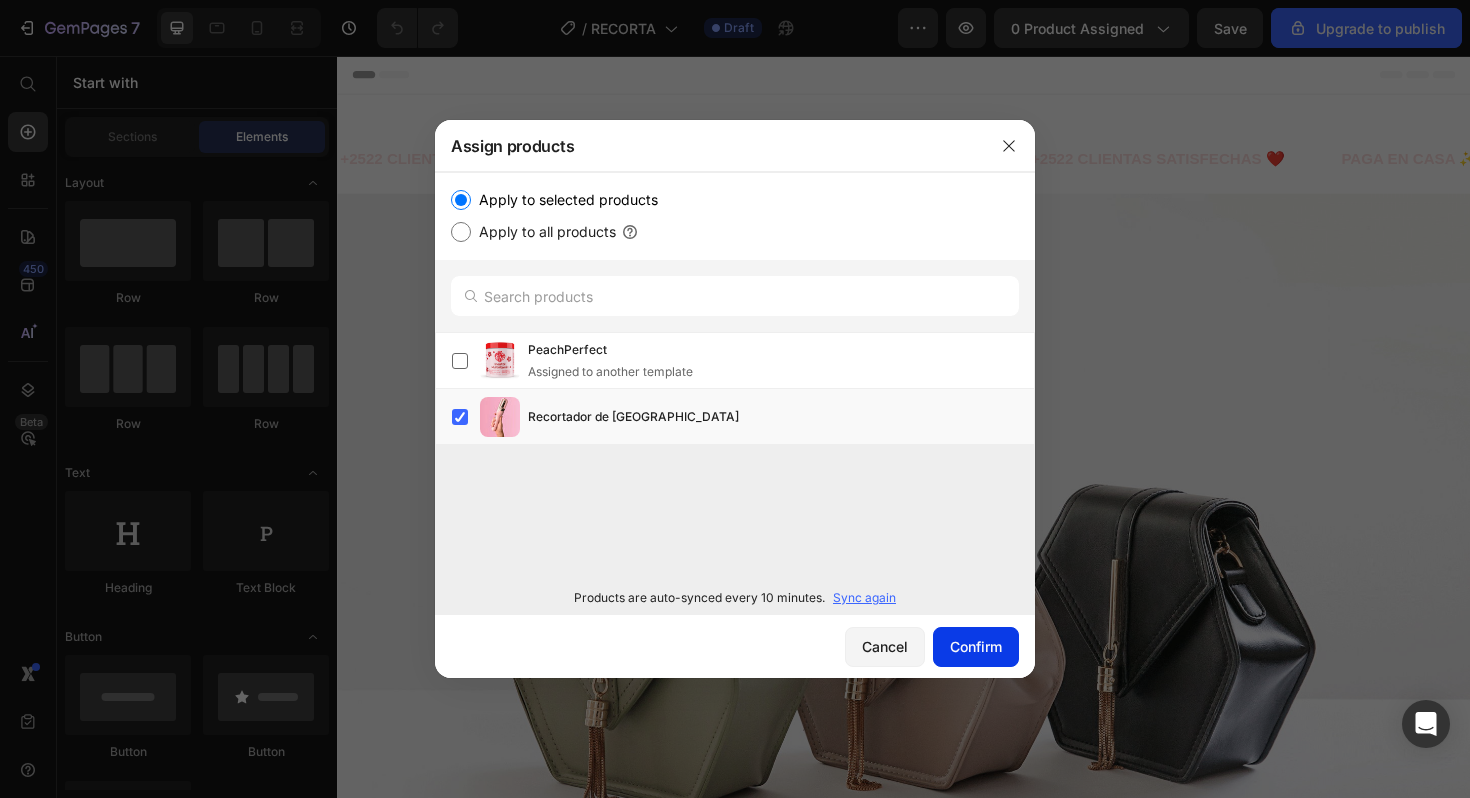 click on "Confirm" at bounding box center [976, 646] 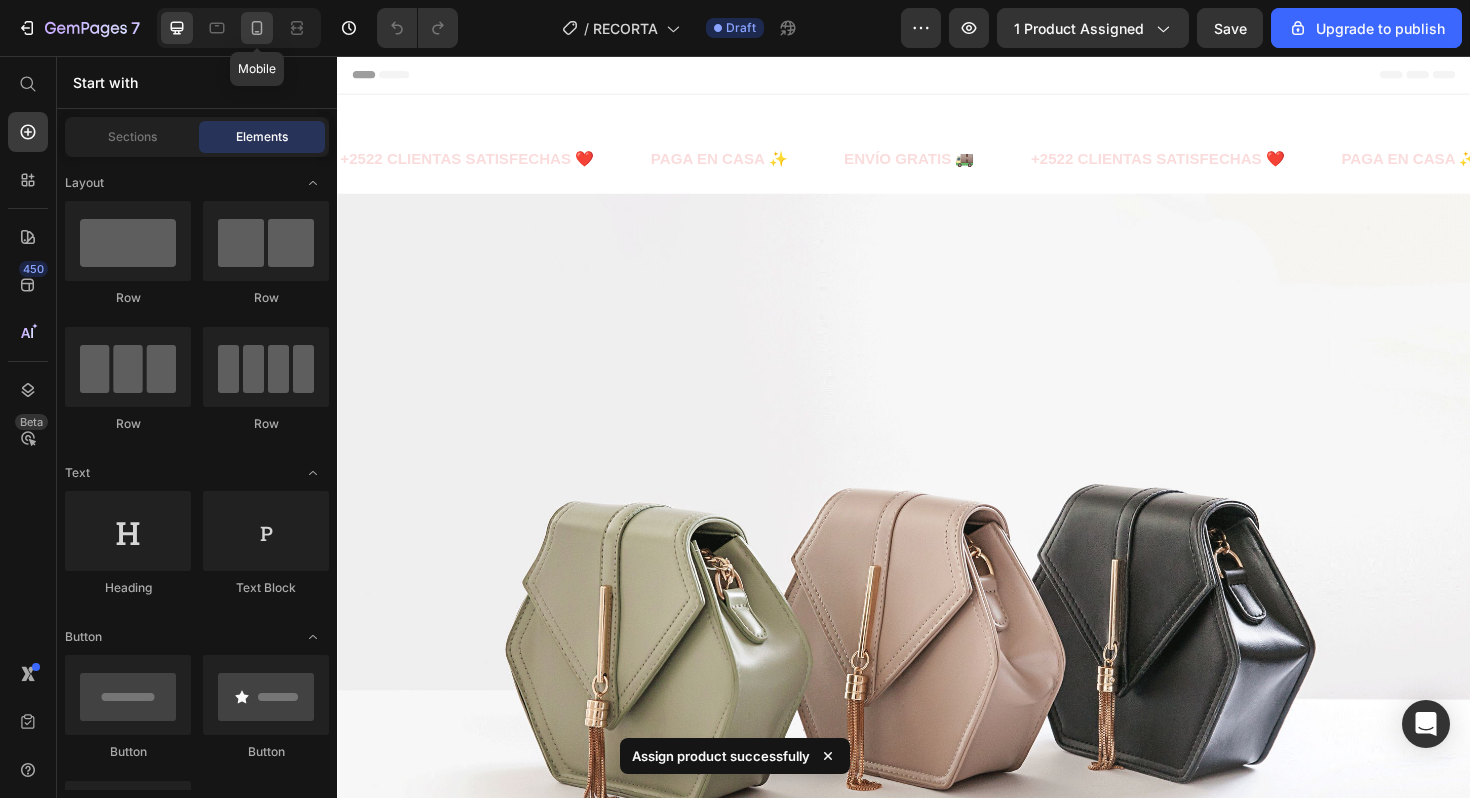 click 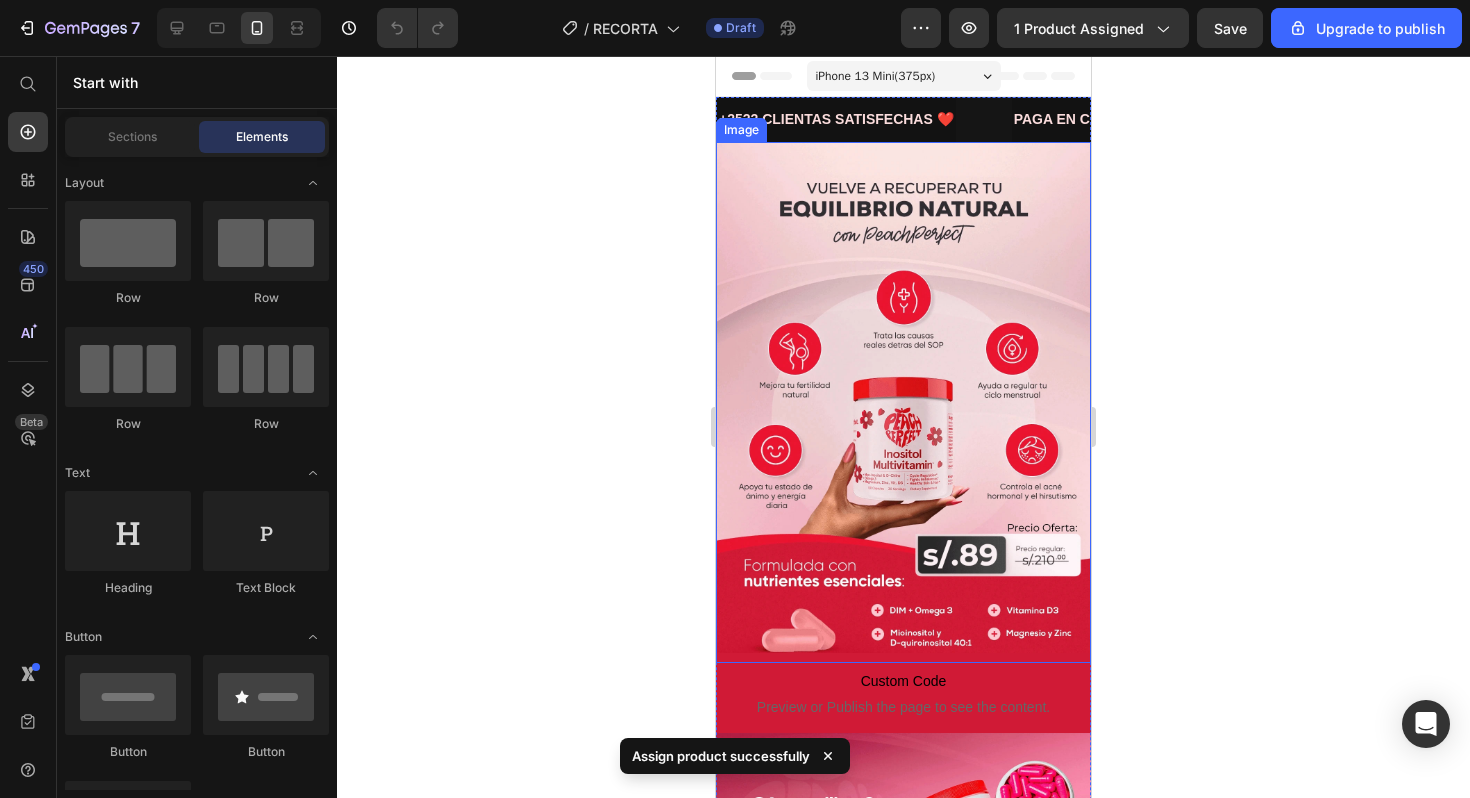 click at bounding box center (903, 402) 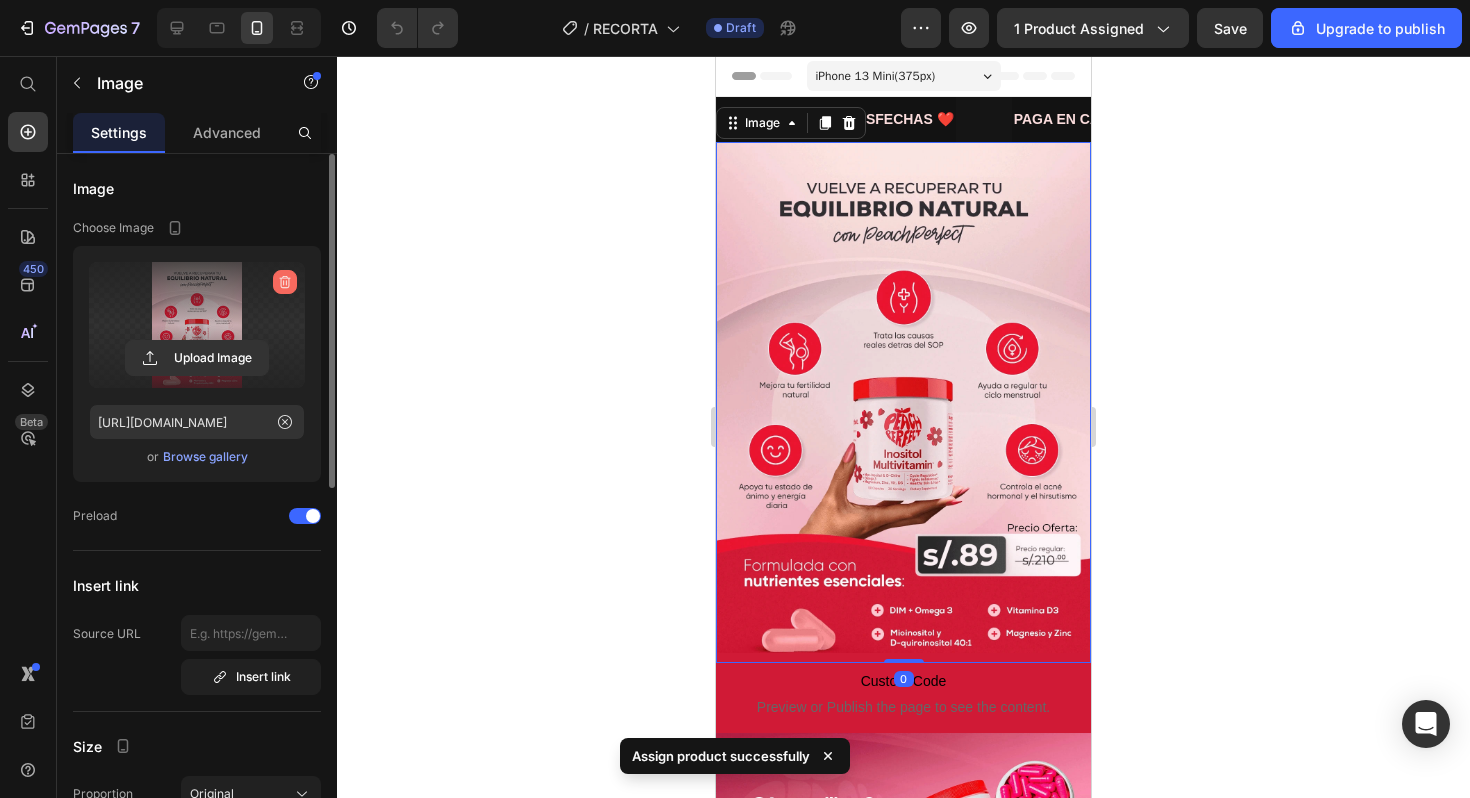 click at bounding box center [285, 282] 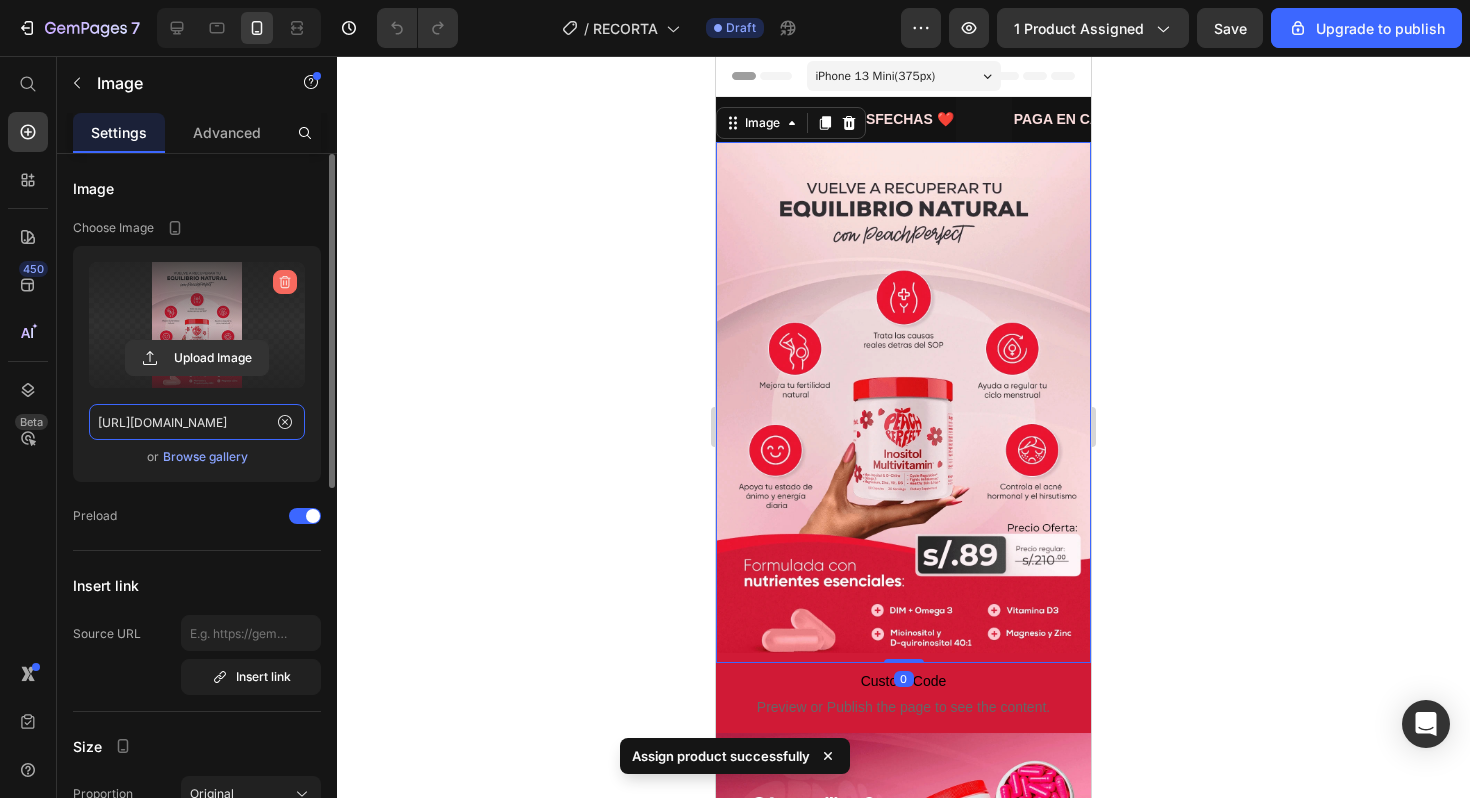 type 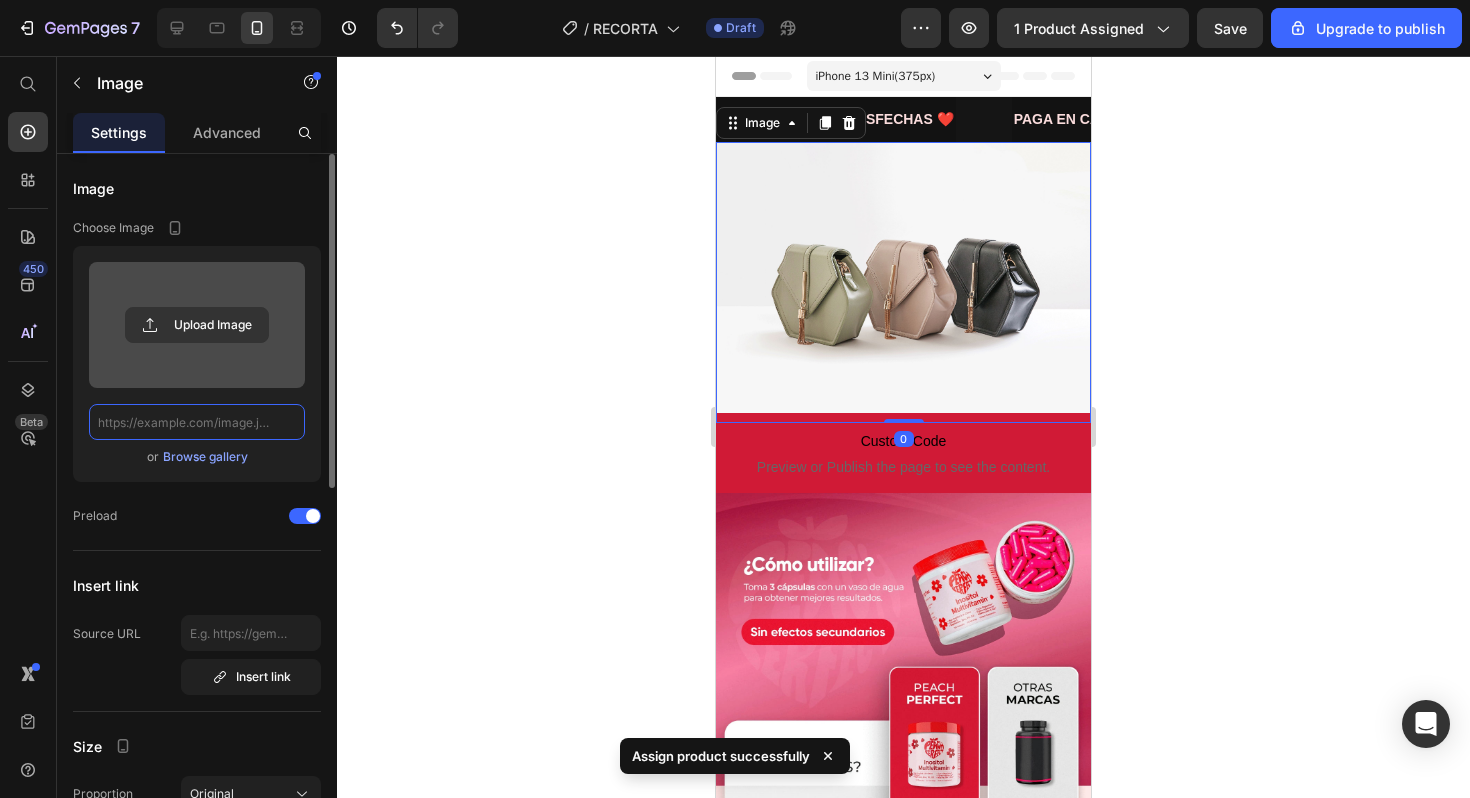 scroll, scrollTop: 0, scrollLeft: 0, axis: both 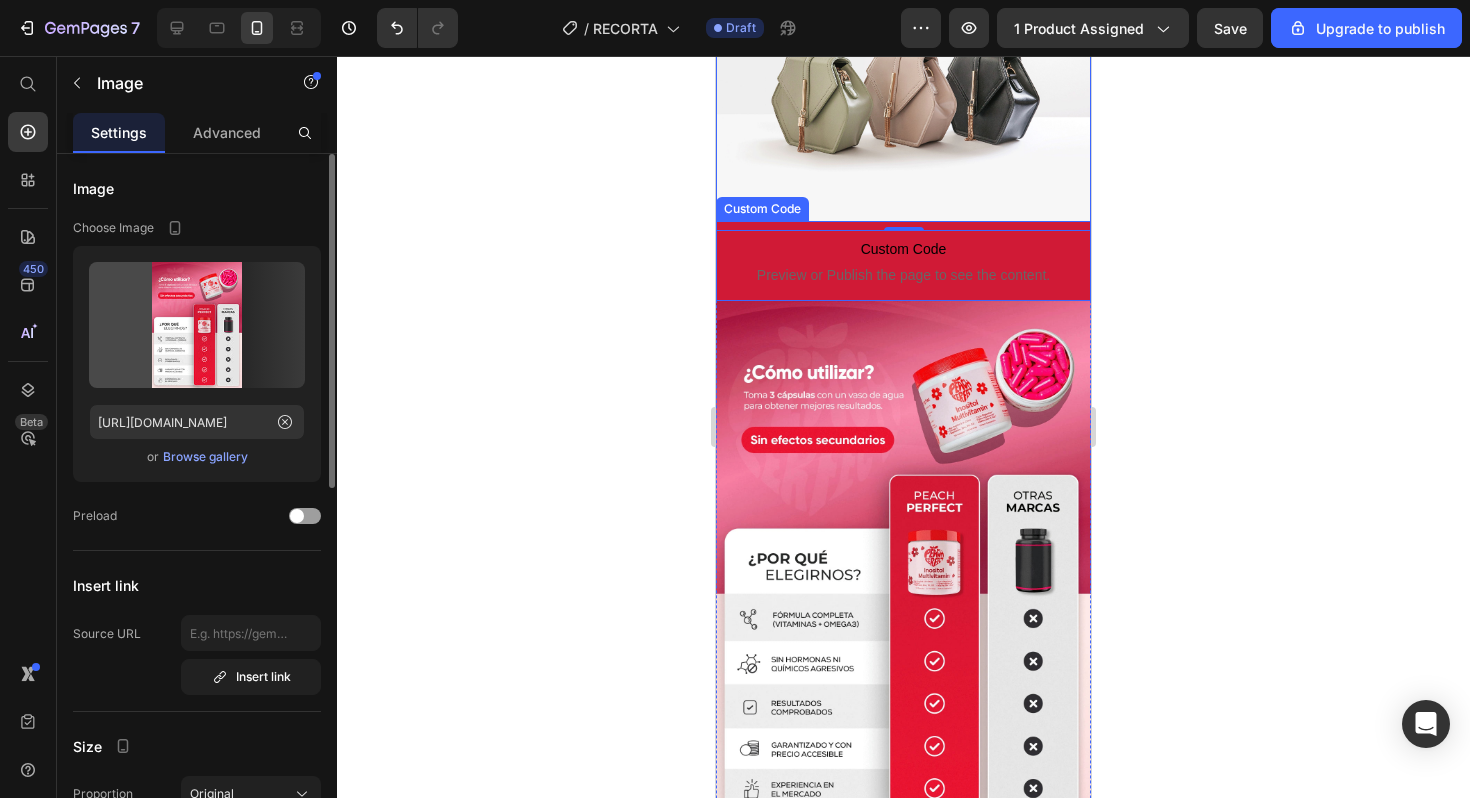 click at bounding box center (903, 561) 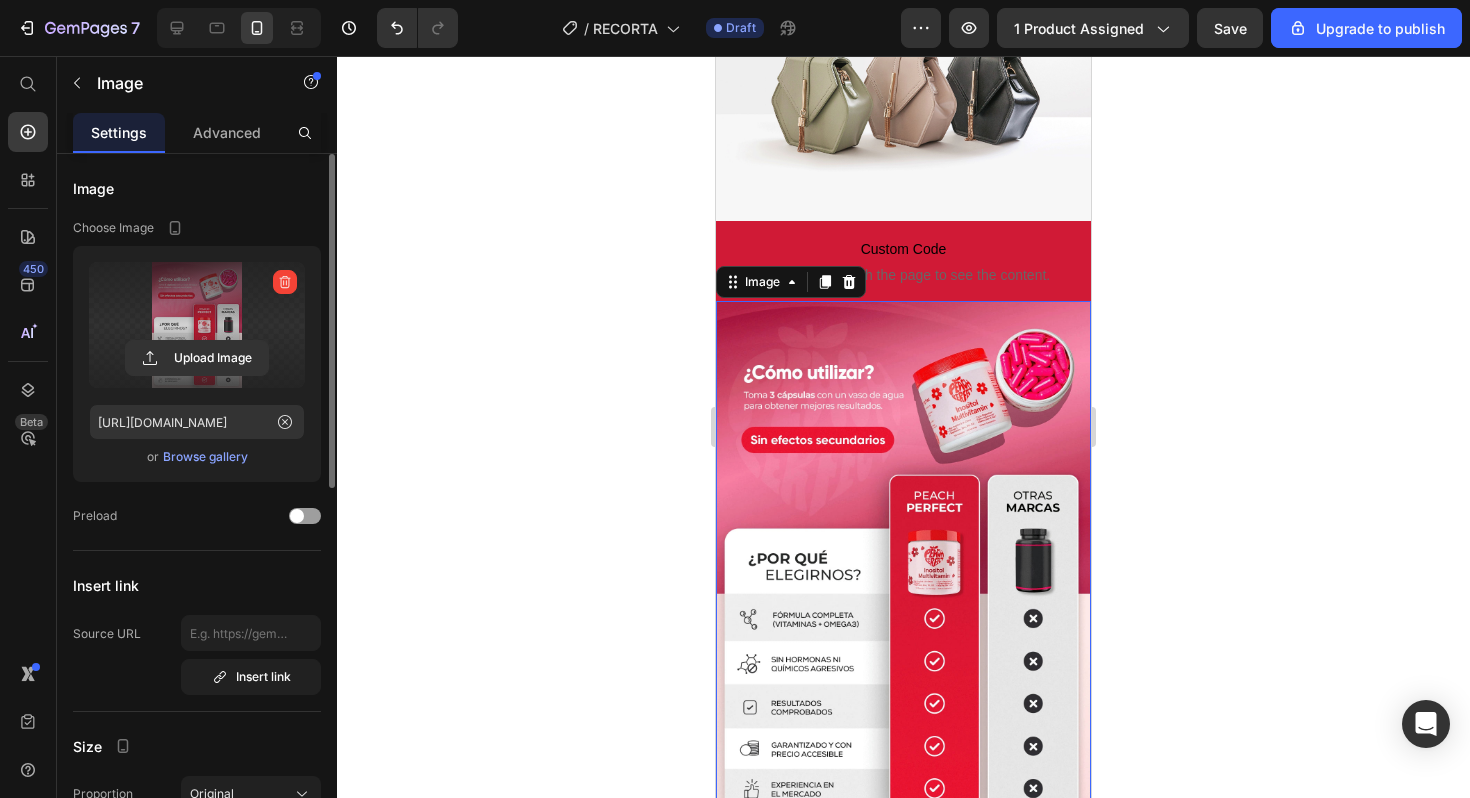 click at bounding box center [285, 282] 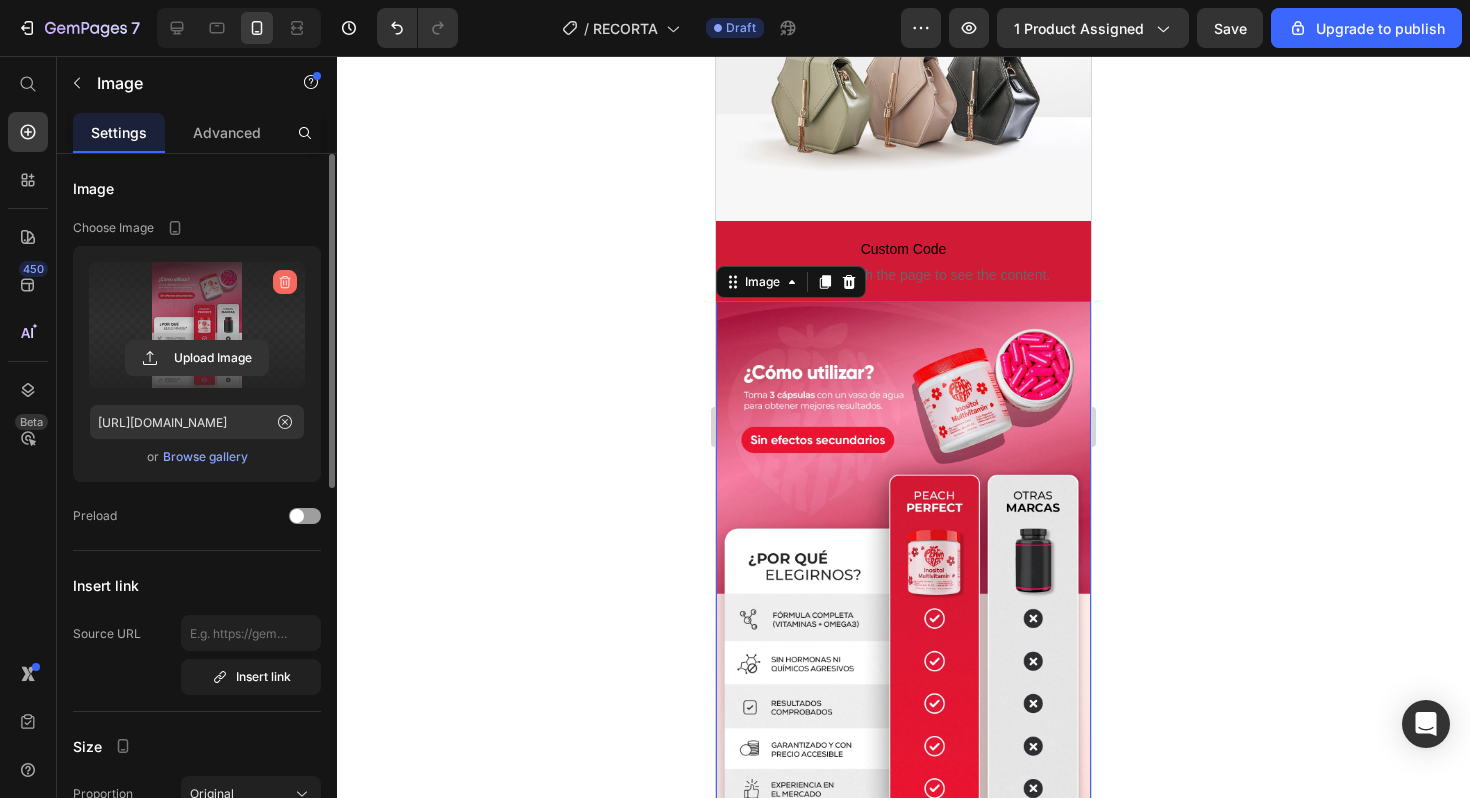 click 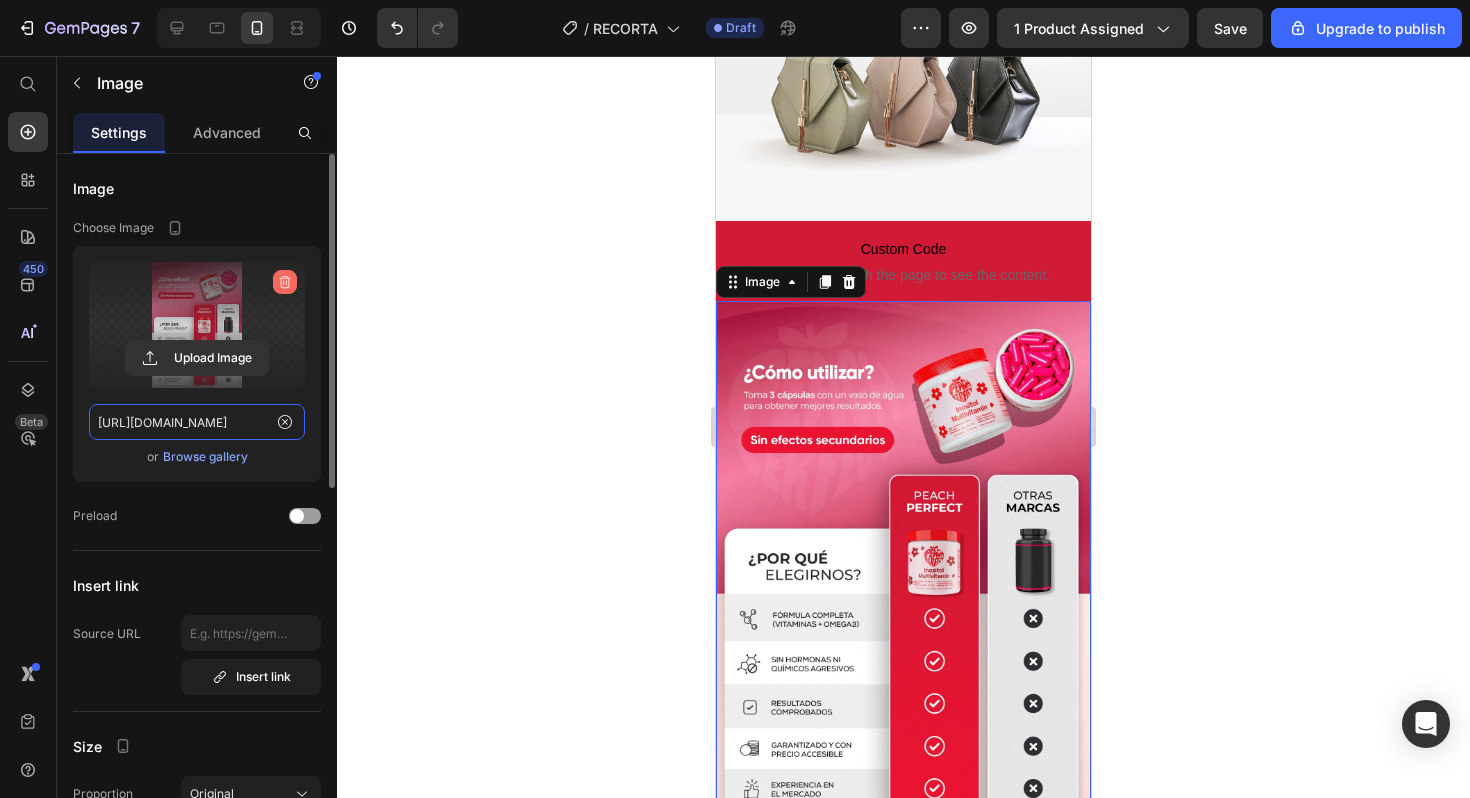 type 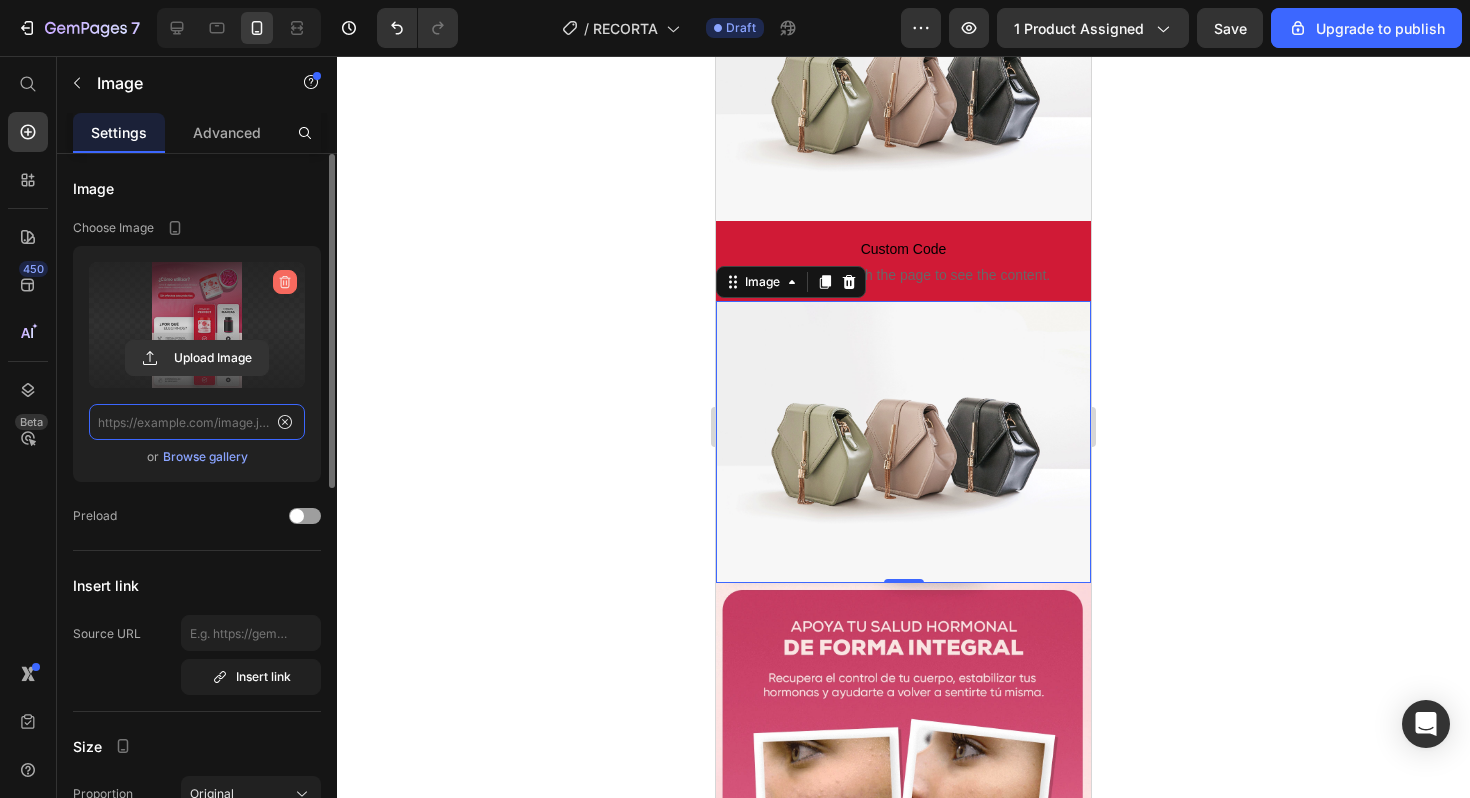 scroll, scrollTop: 0, scrollLeft: 0, axis: both 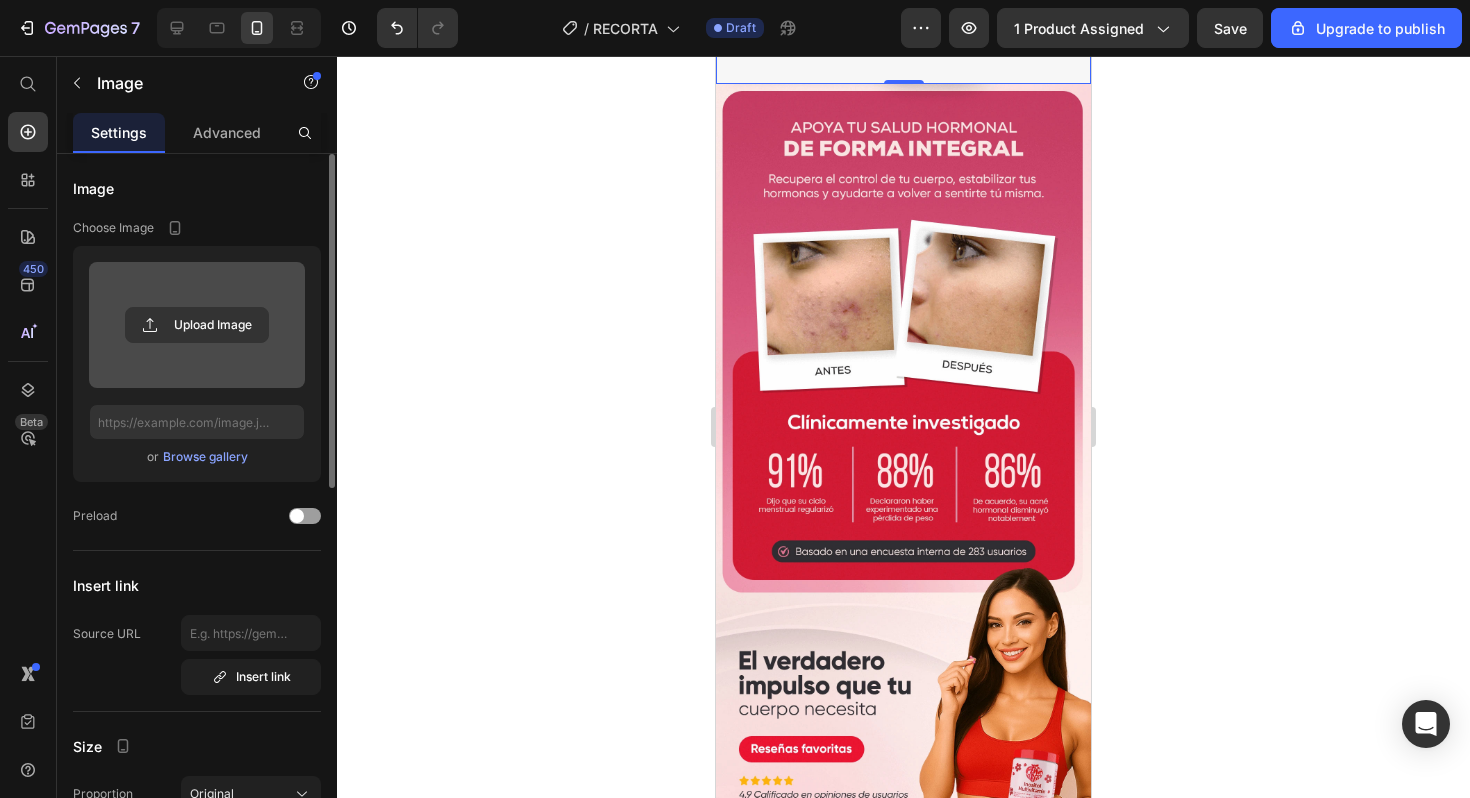 click at bounding box center [903, 344] 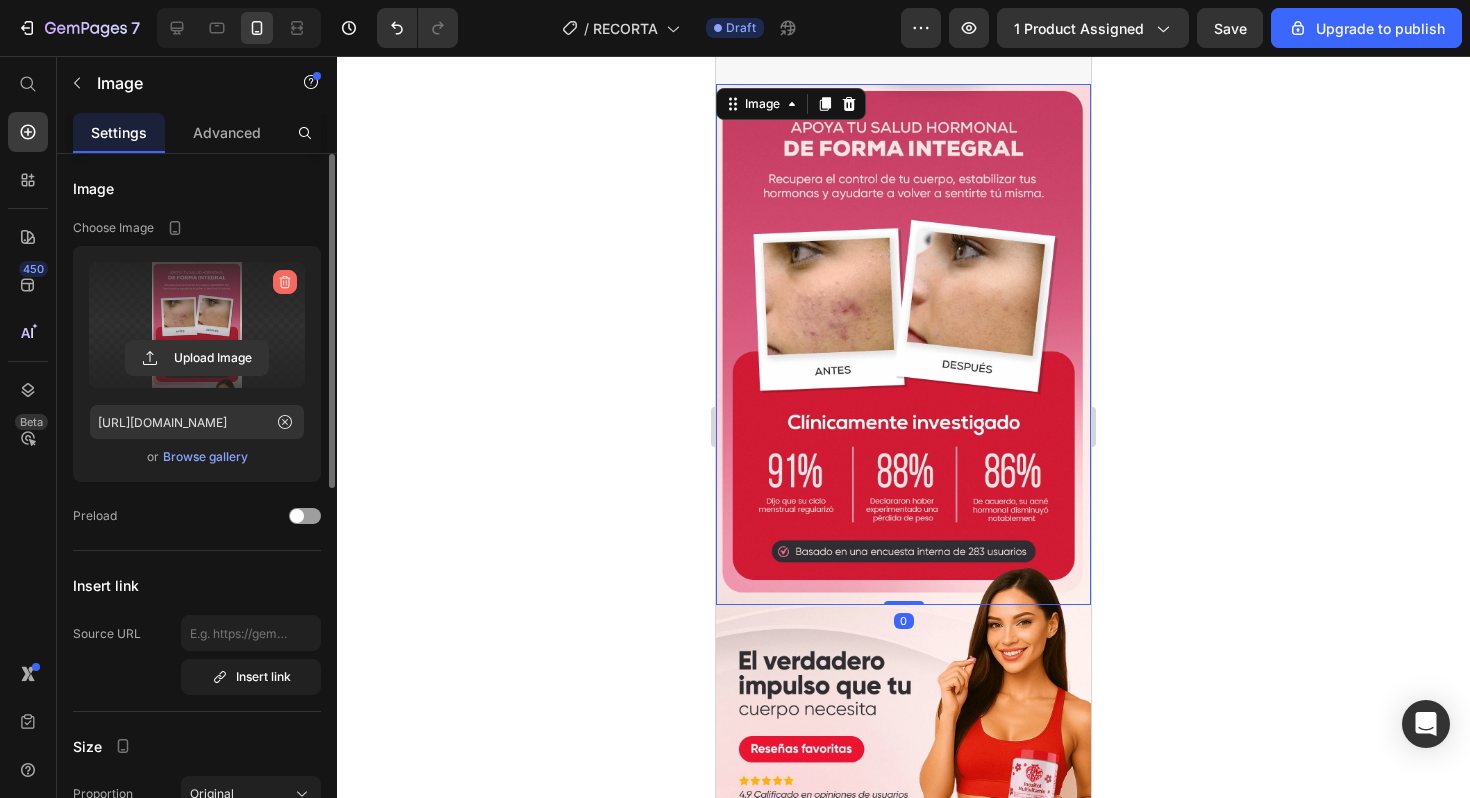 click 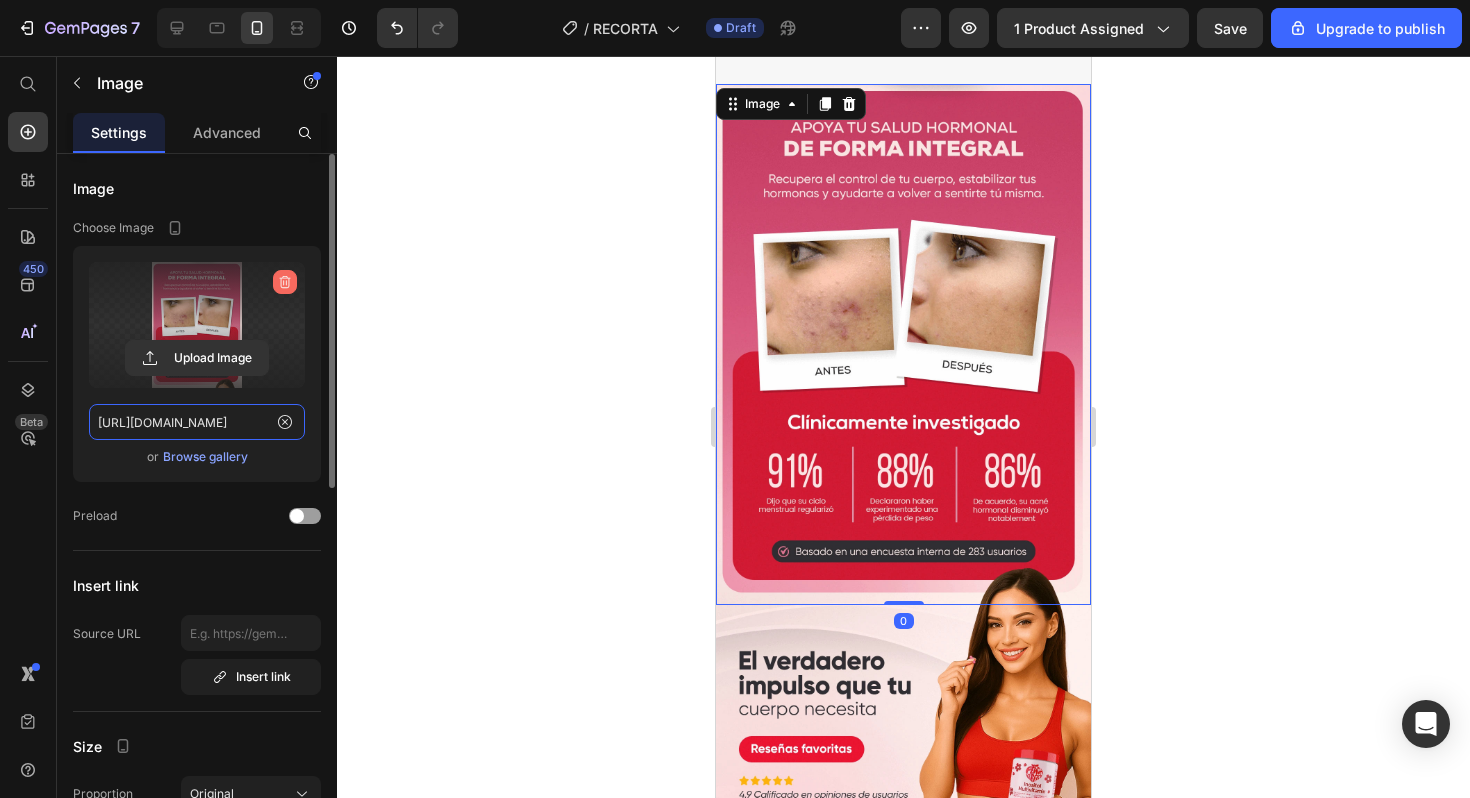 type 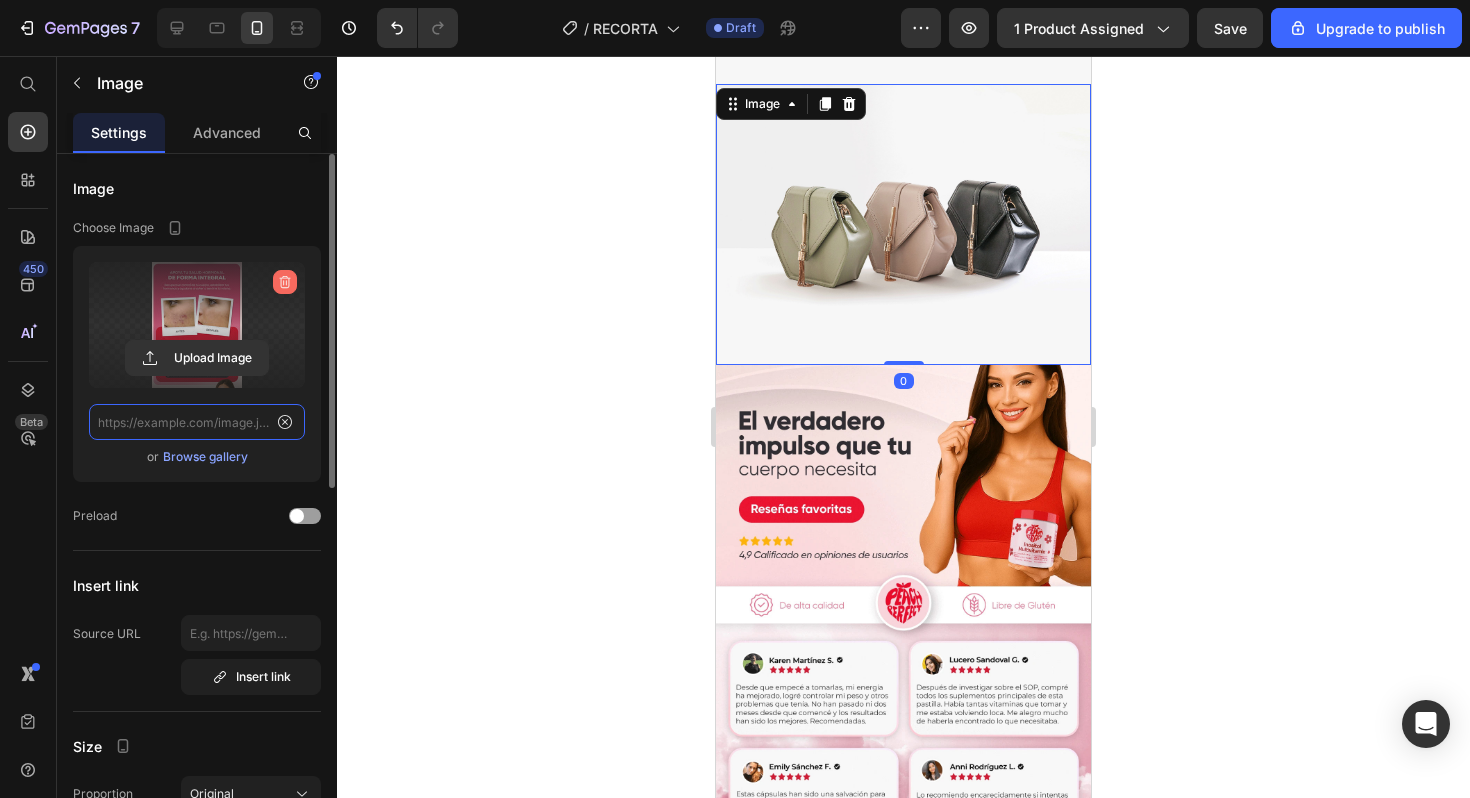 scroll, scrollTop: 0, scrollLeft: 0, axis: both 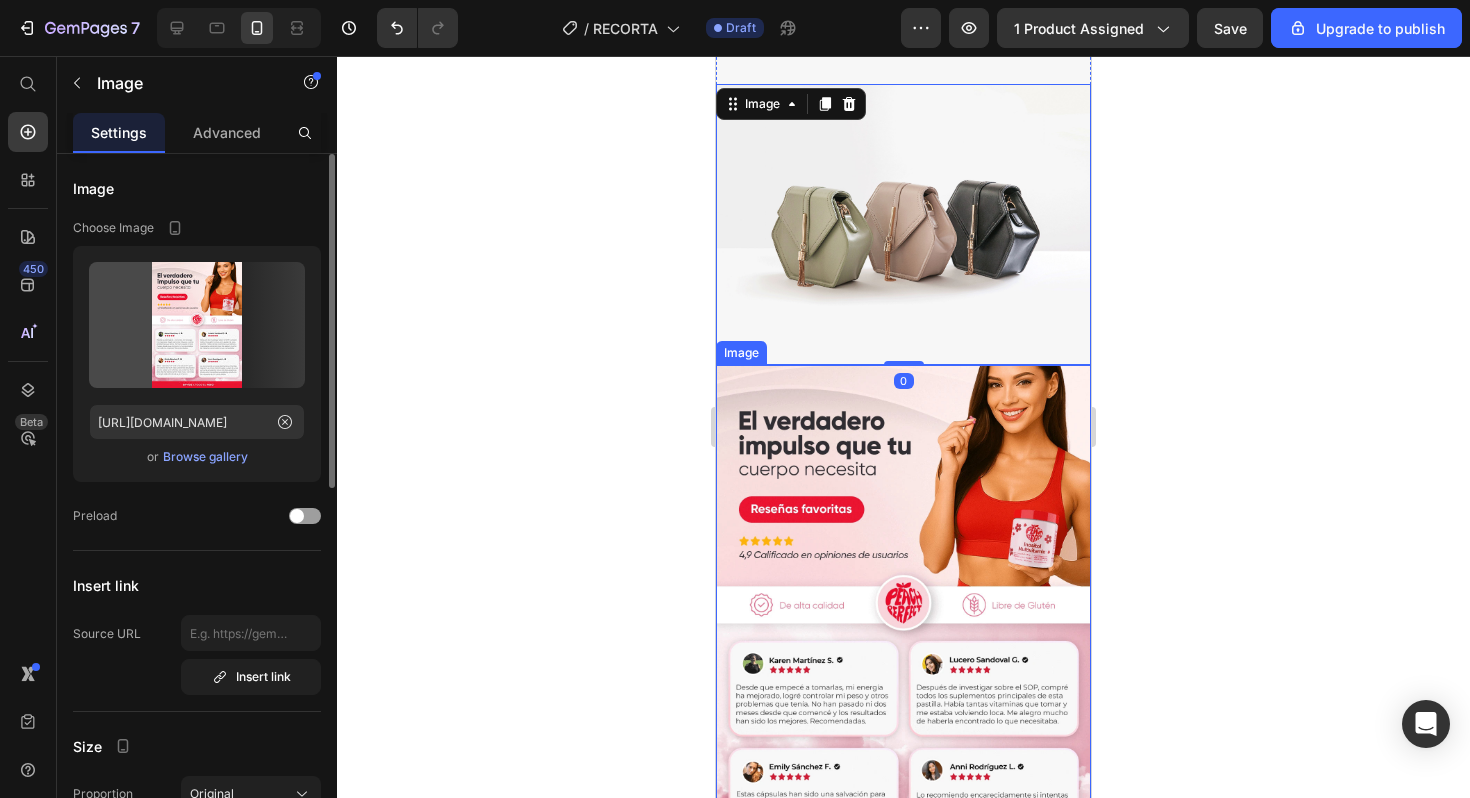 click at bounding box center [903, 625] 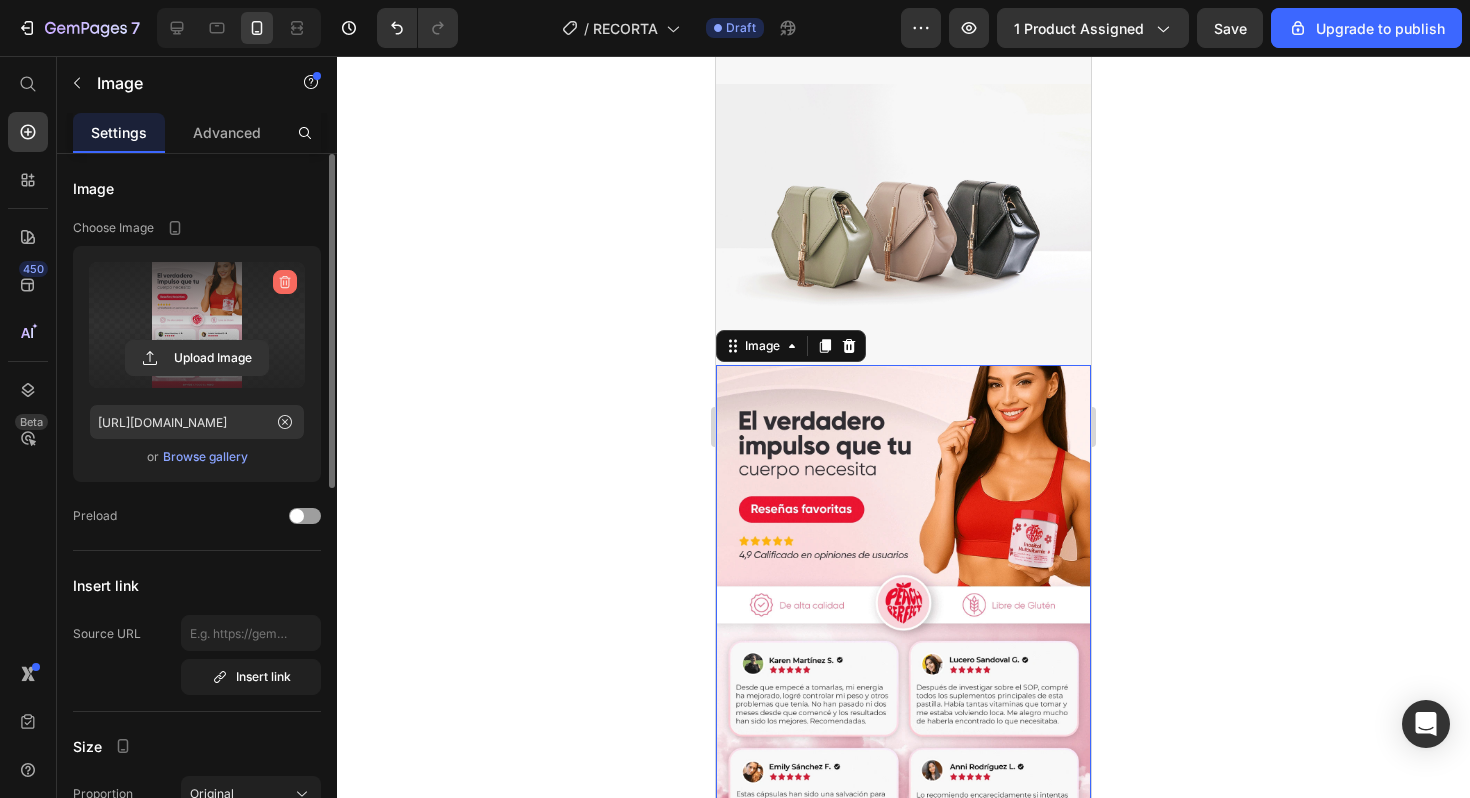 click 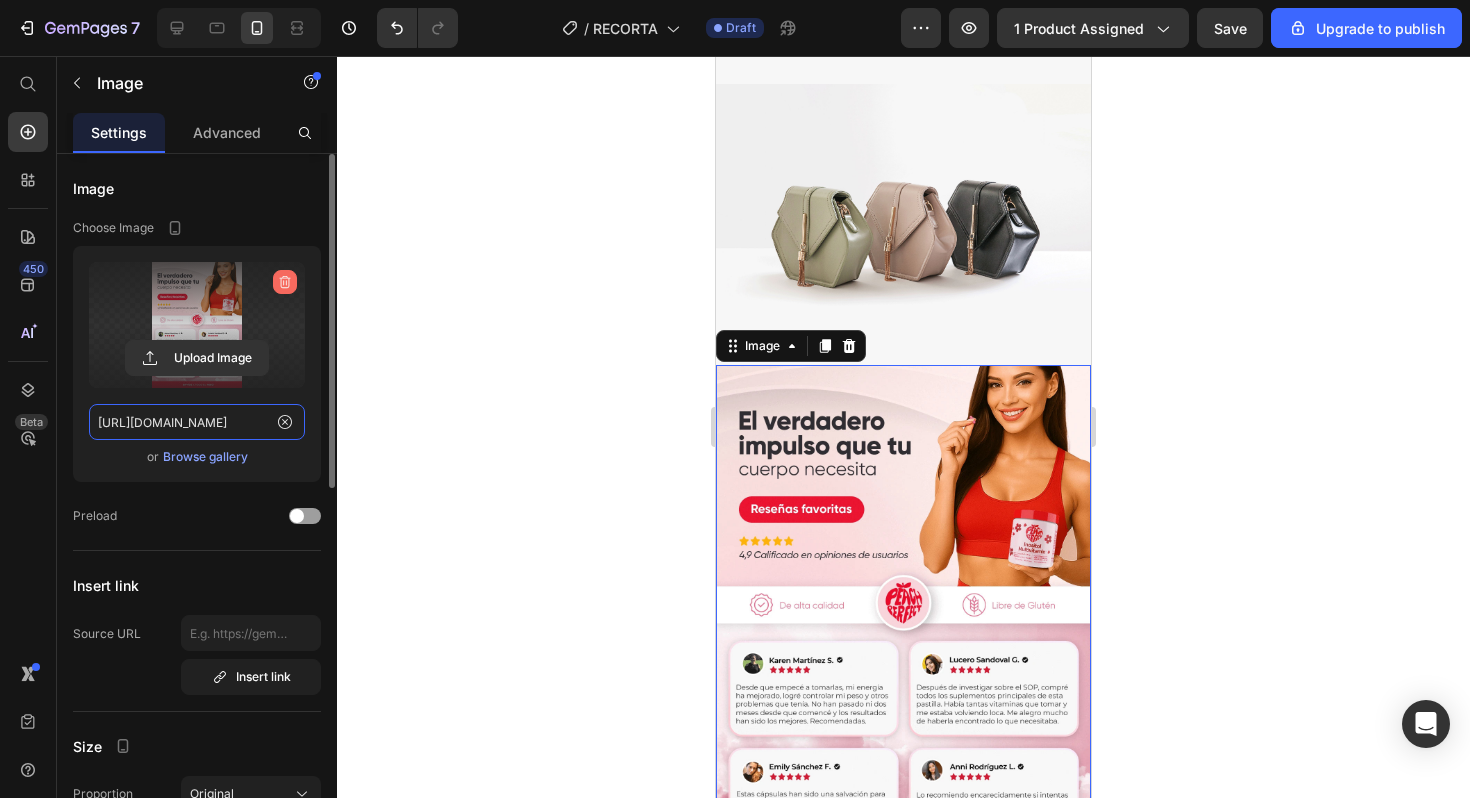 type 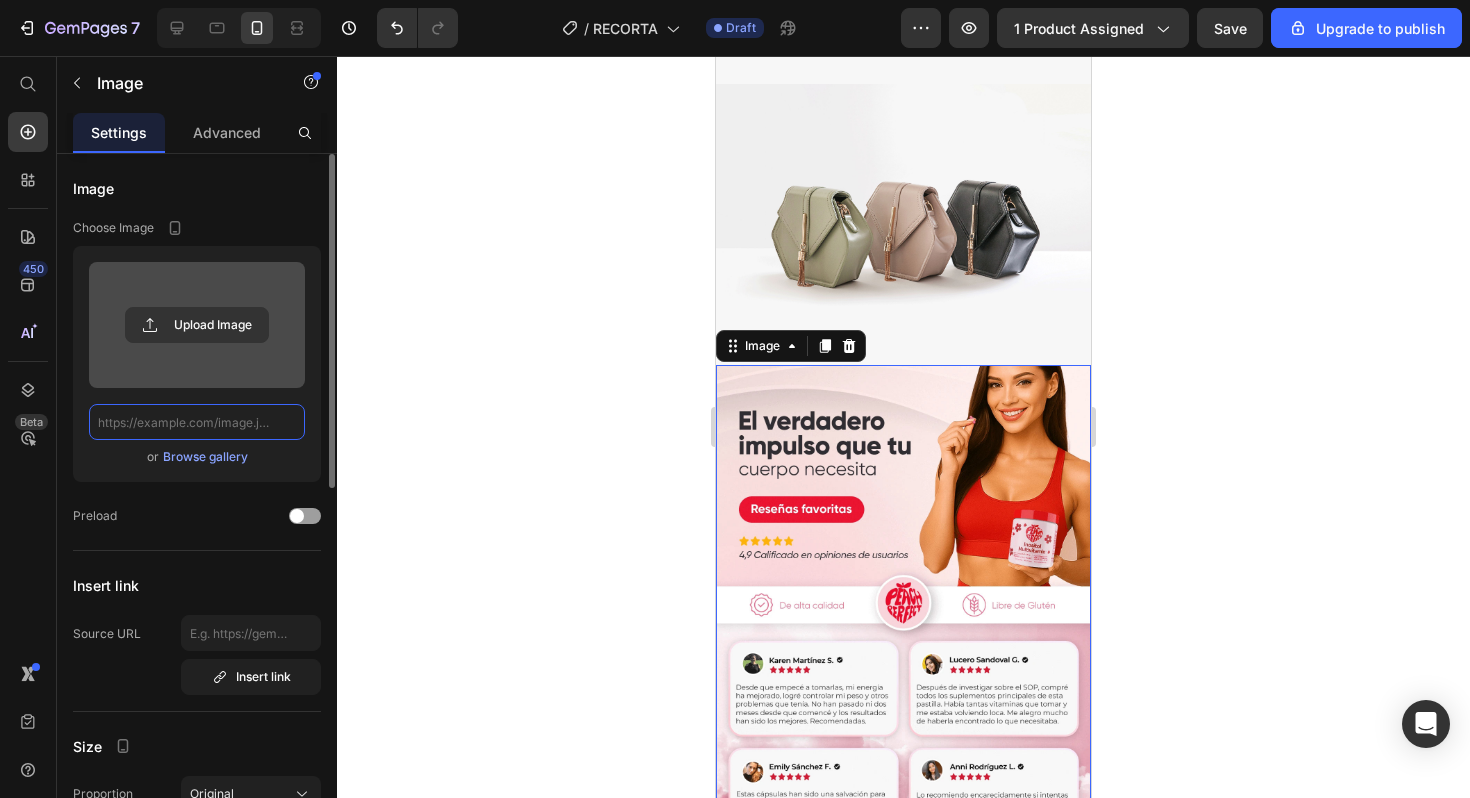 scroll, scrollTop: 0, scrollLeft: 0, axis: both 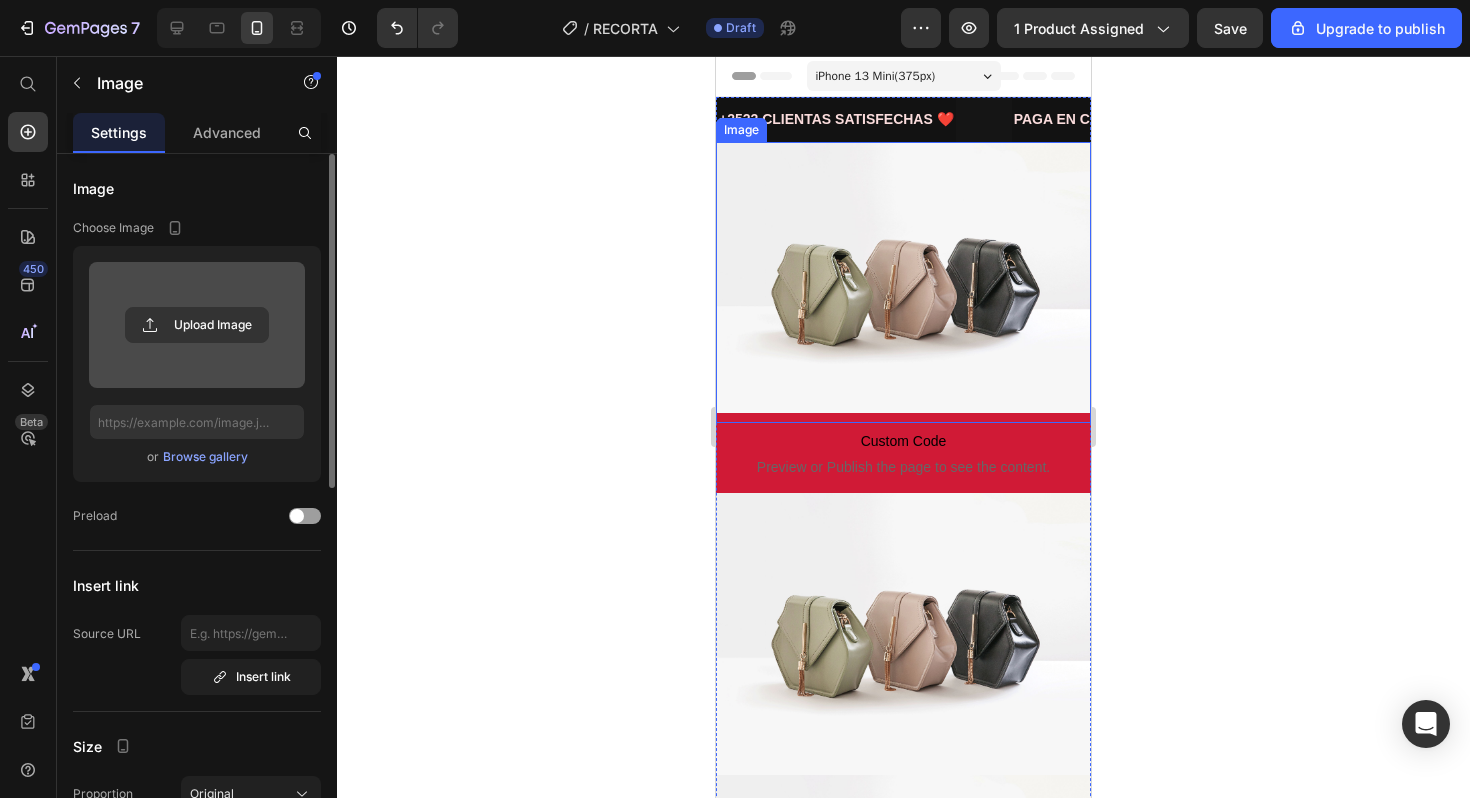 click at bounding box center [903, 282] 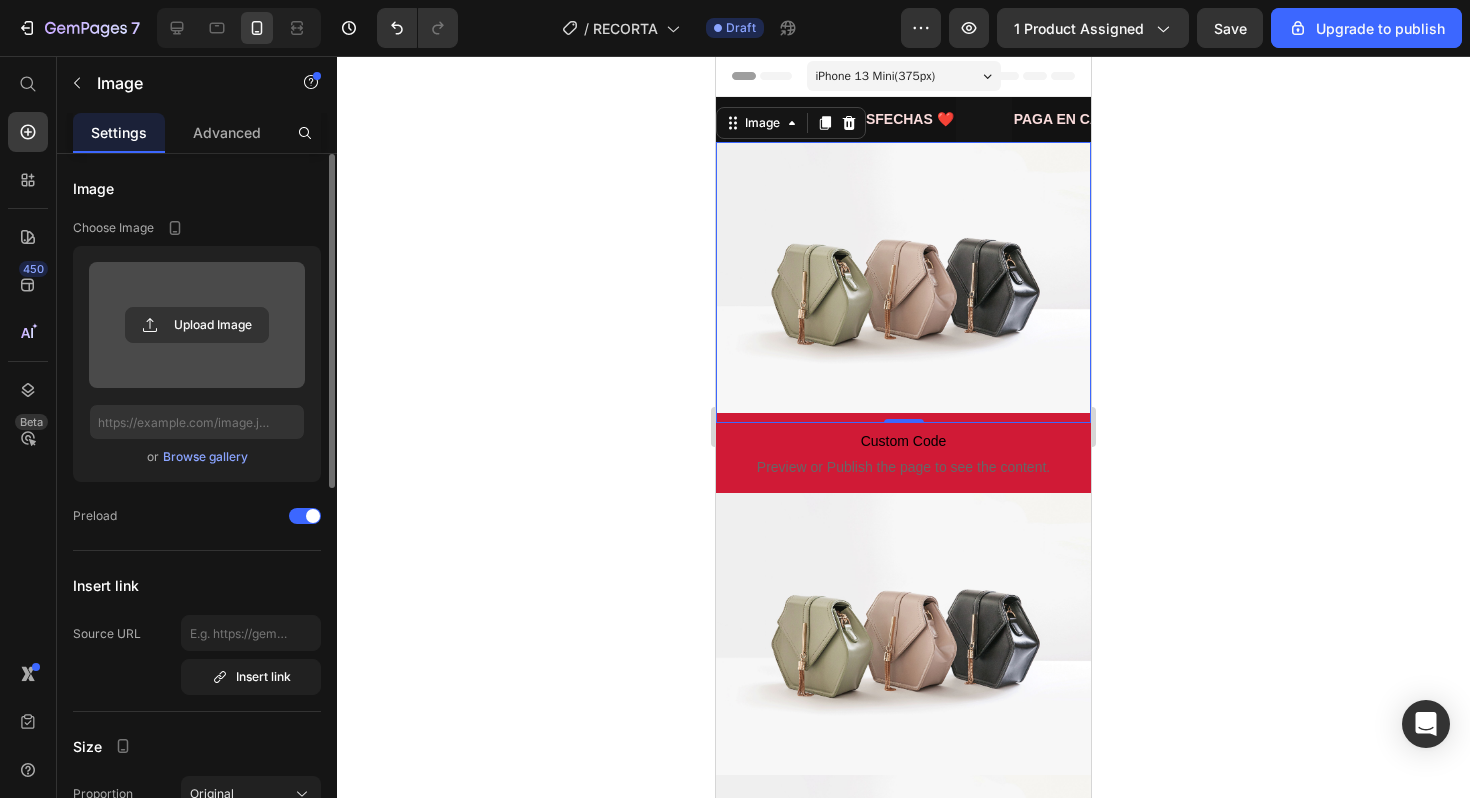 click at bounding box center (197, 325) 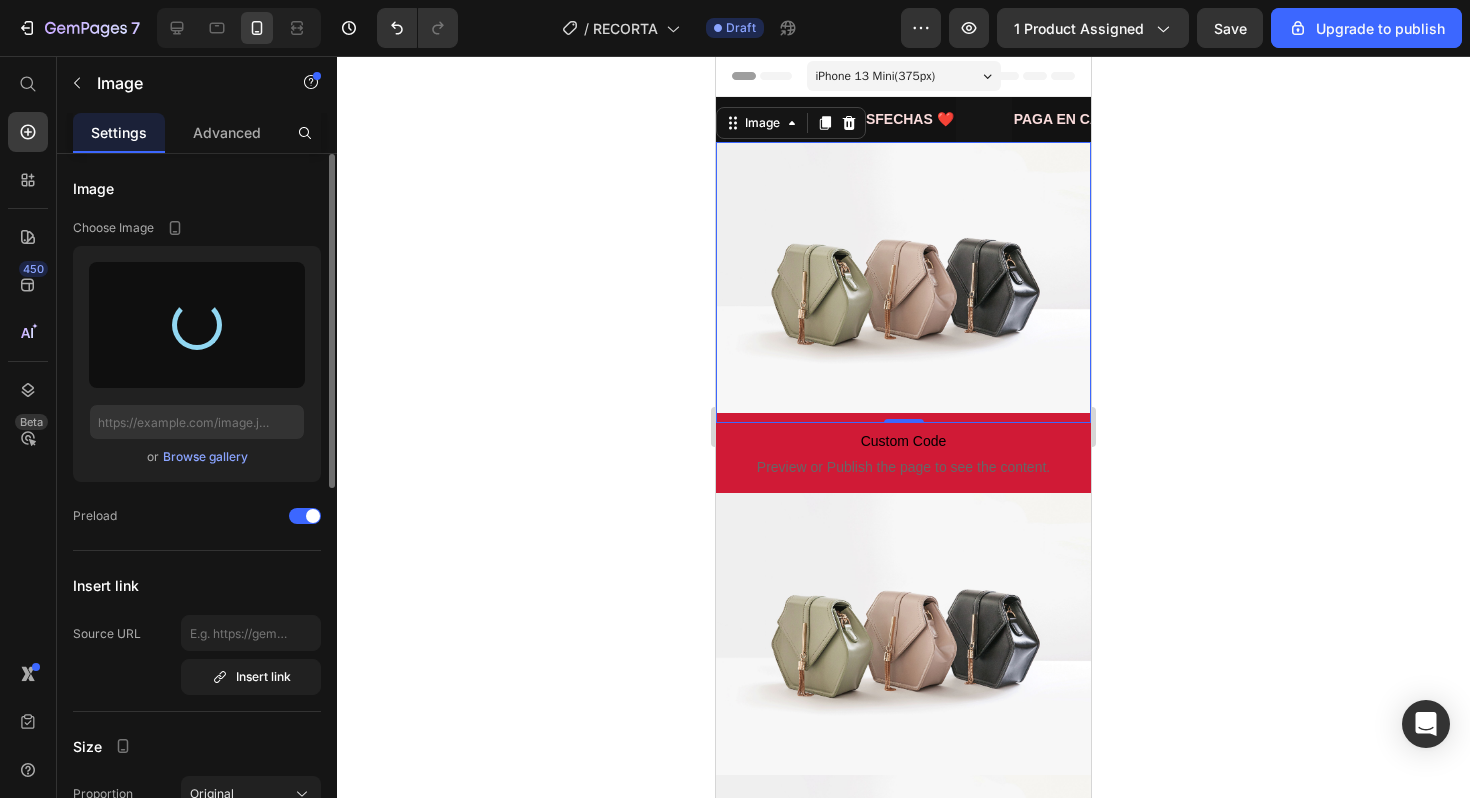 type on "https://cdn.shopify.com/s/files/1/0674/0767/5473/files/gempages_573166161206707425-03c3fe5b-8383-495f-89d2-57919fca3322.jpg" 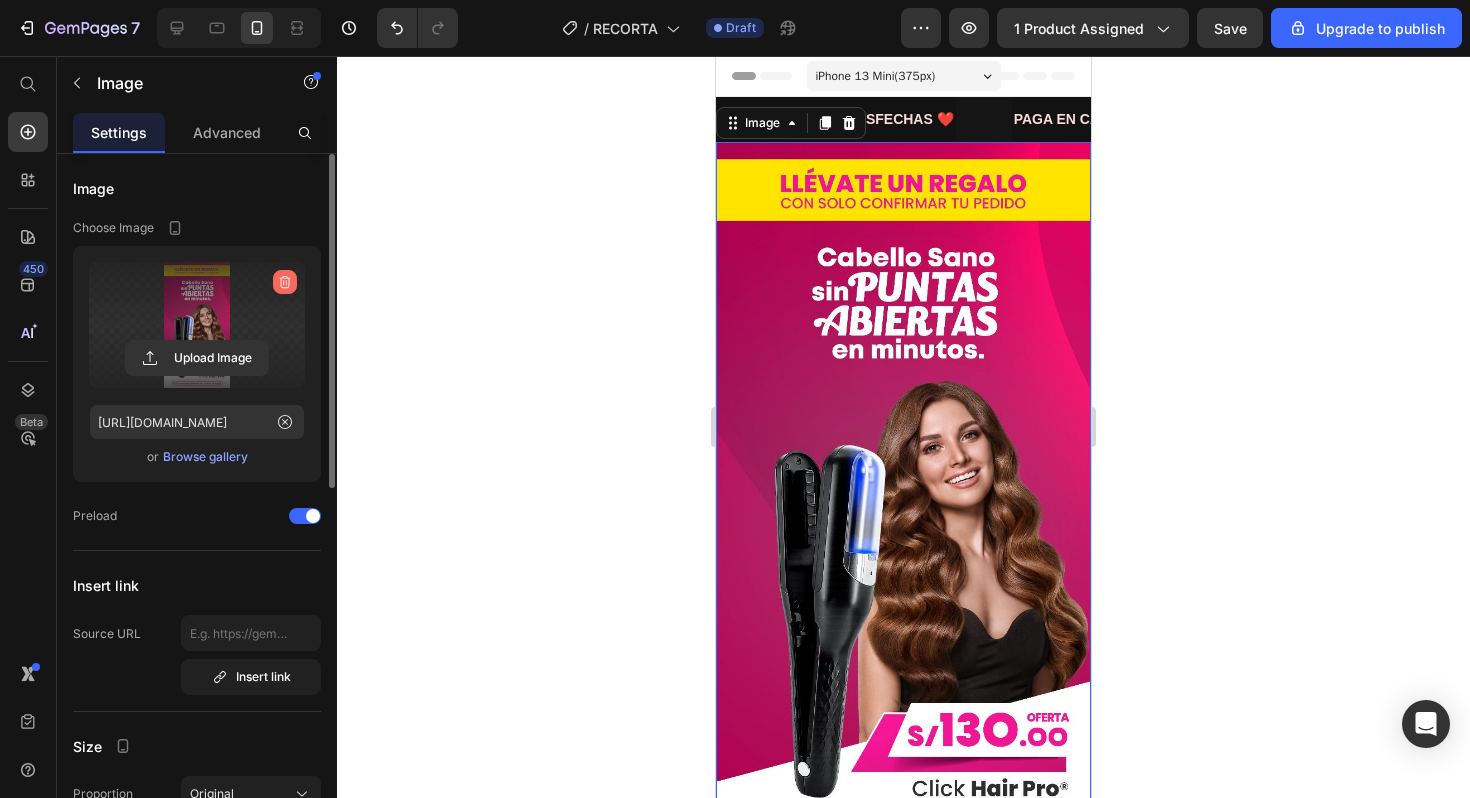 click 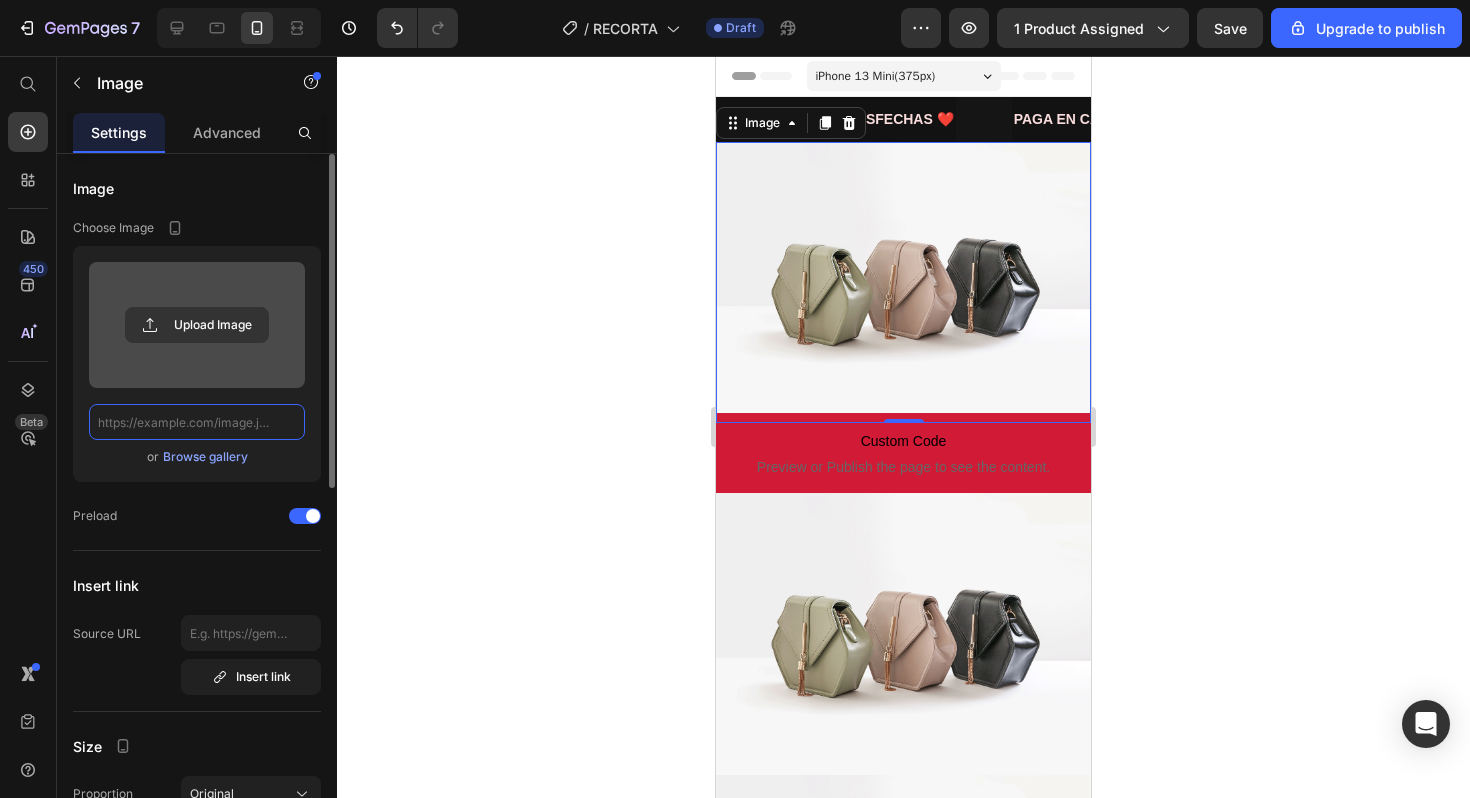 scroll, scrollTop: 0, scrollLeft: 0, axis: both 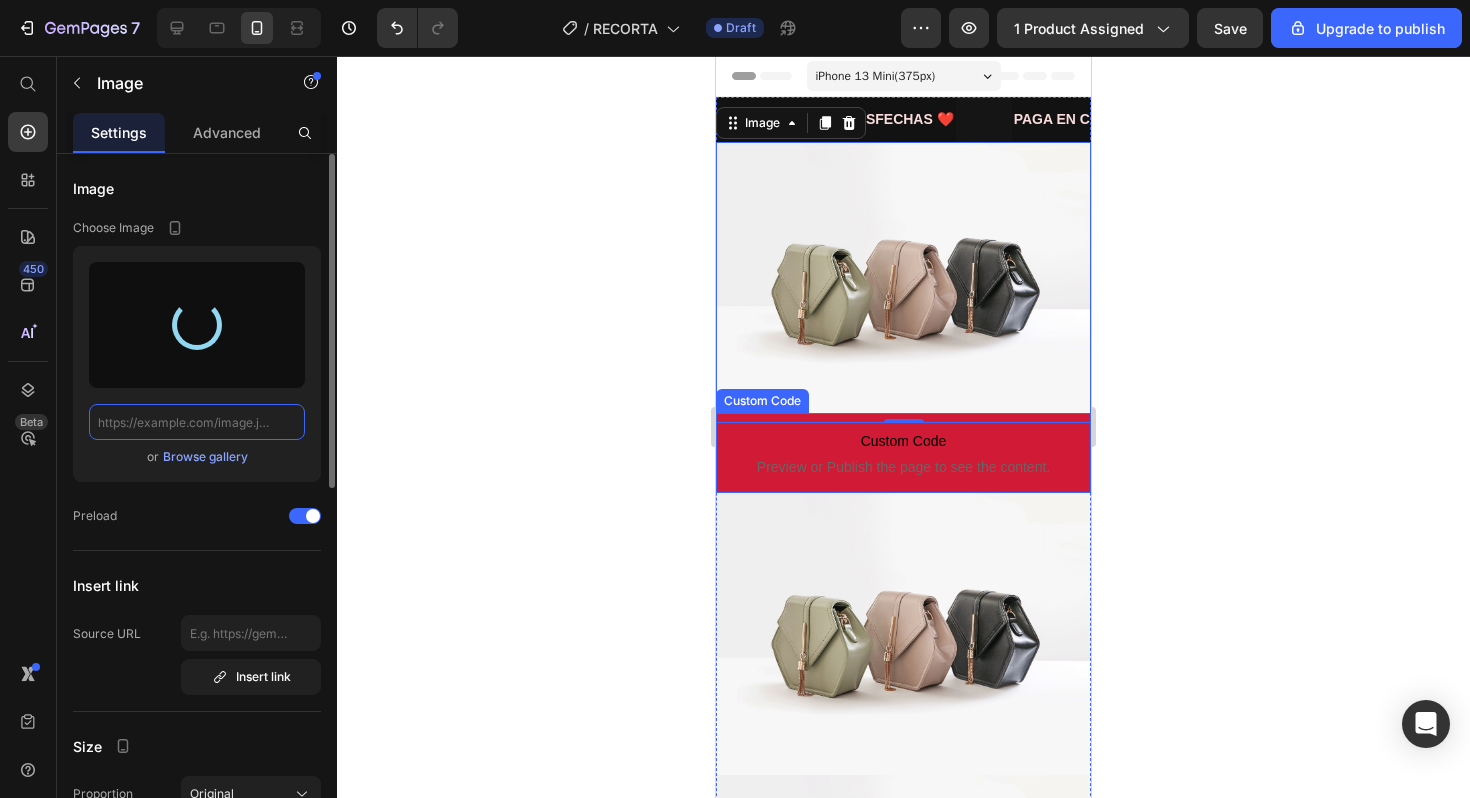 type on "https://cdn.shopify.com/s/files/1/0674/0767/5473/files/gempages_573166161206707425-c9f04f2a-fba3-42a6-9e4a-f2a46dd17dc6.webp" 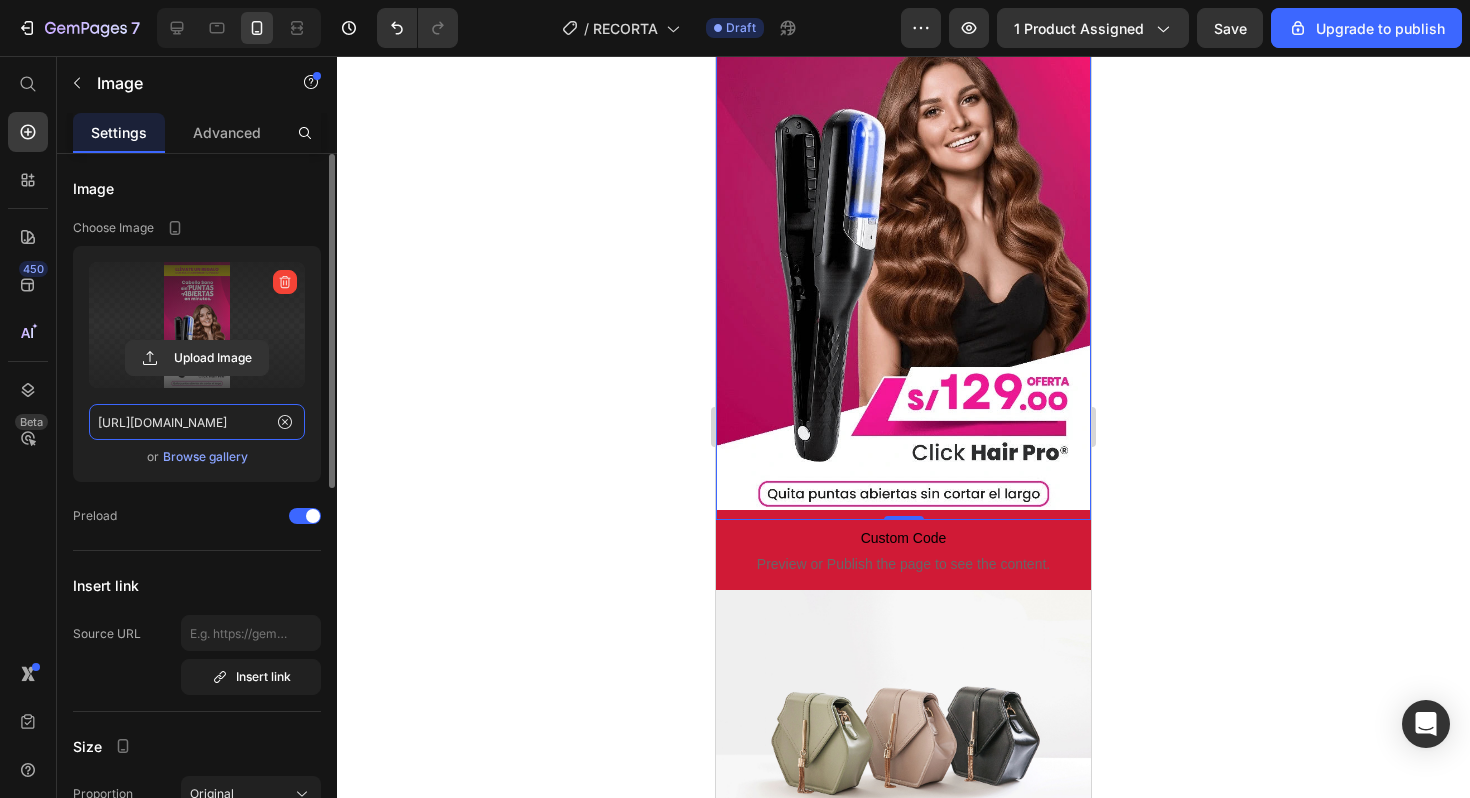 scroll, scrollTop: 408, scrollLeft: 0, axis: vertical 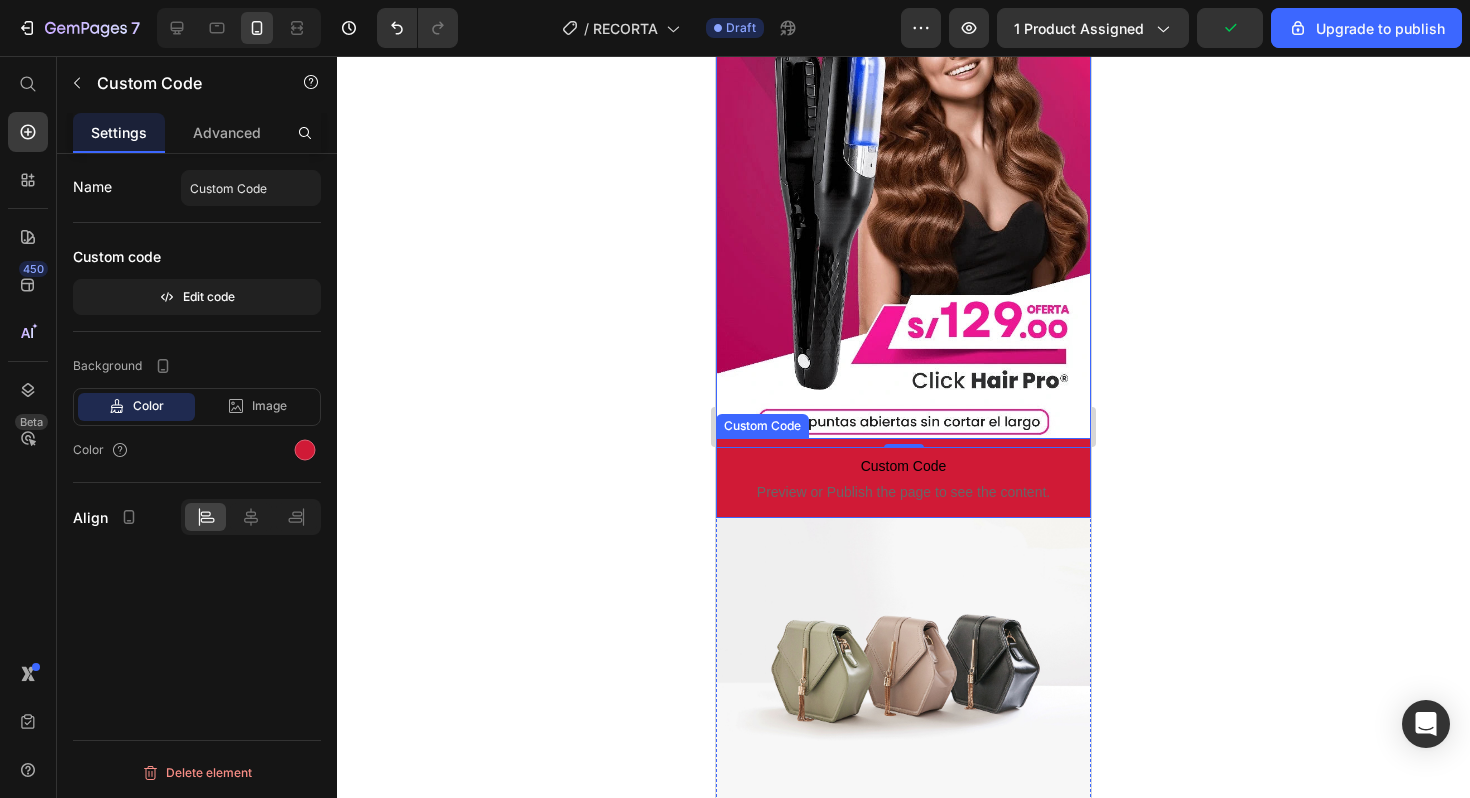 click on "Custom Code" at bounding box center [903, 466] 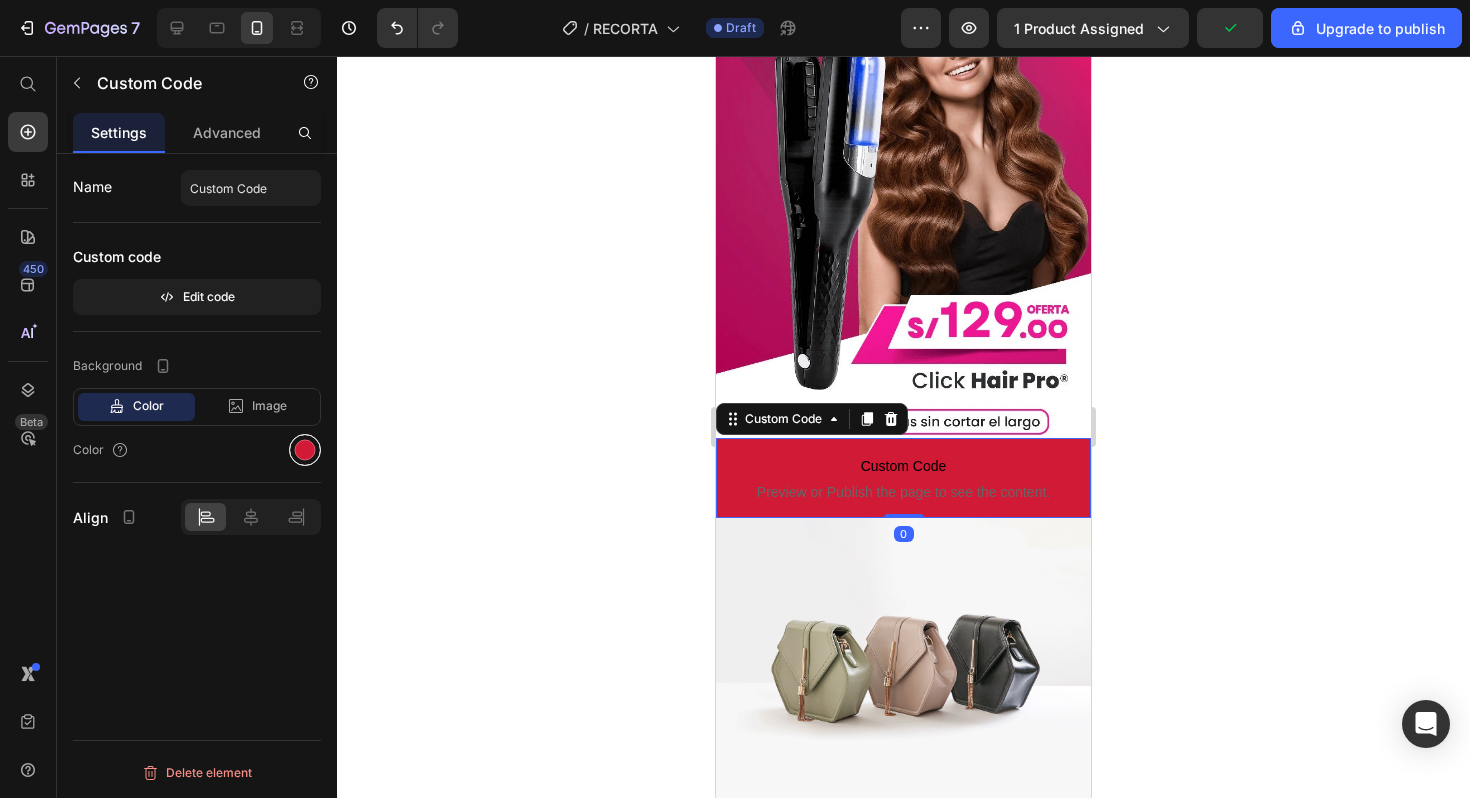 click at bounding box center (305, 450) 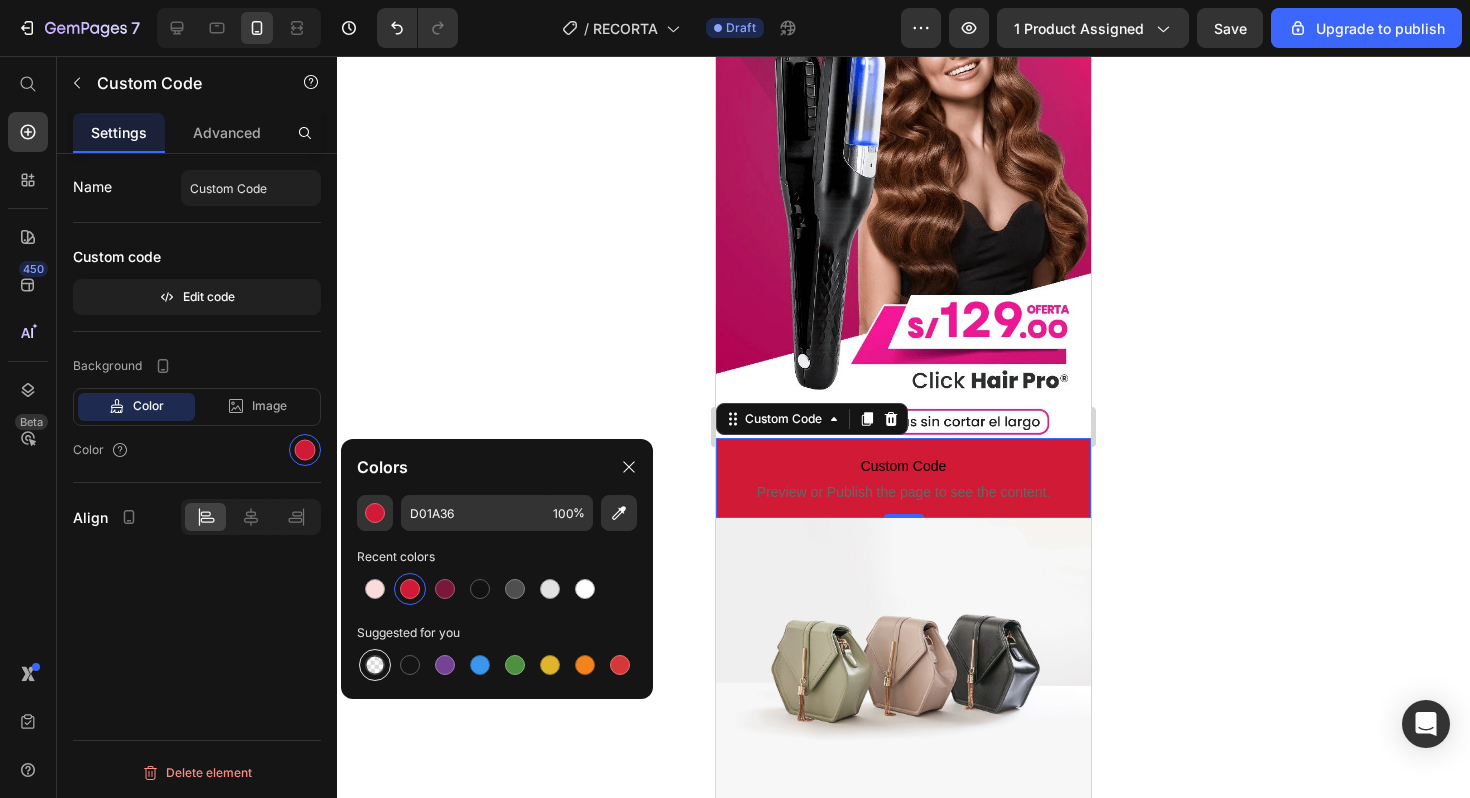 click at bounding box center (375, 665) 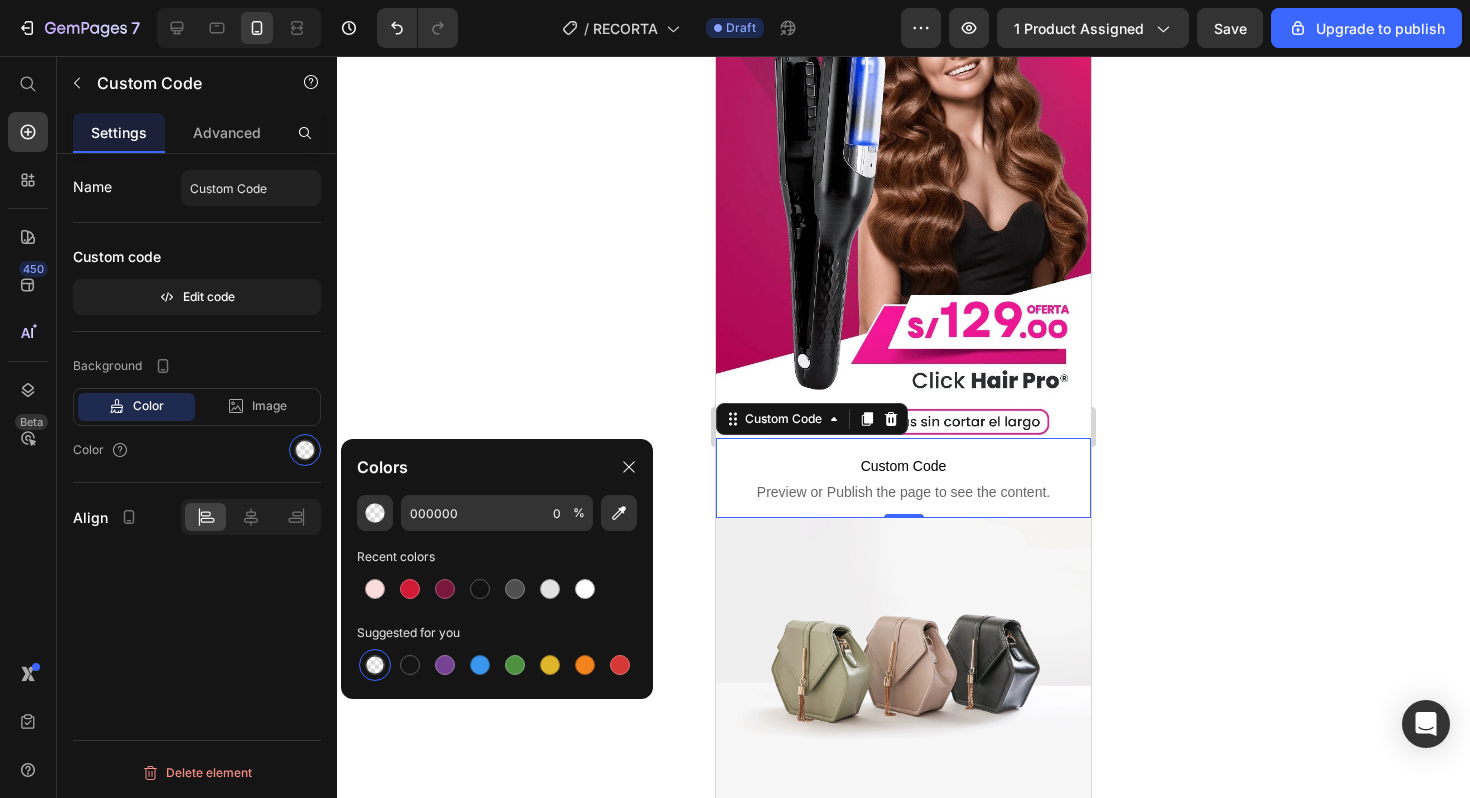 click 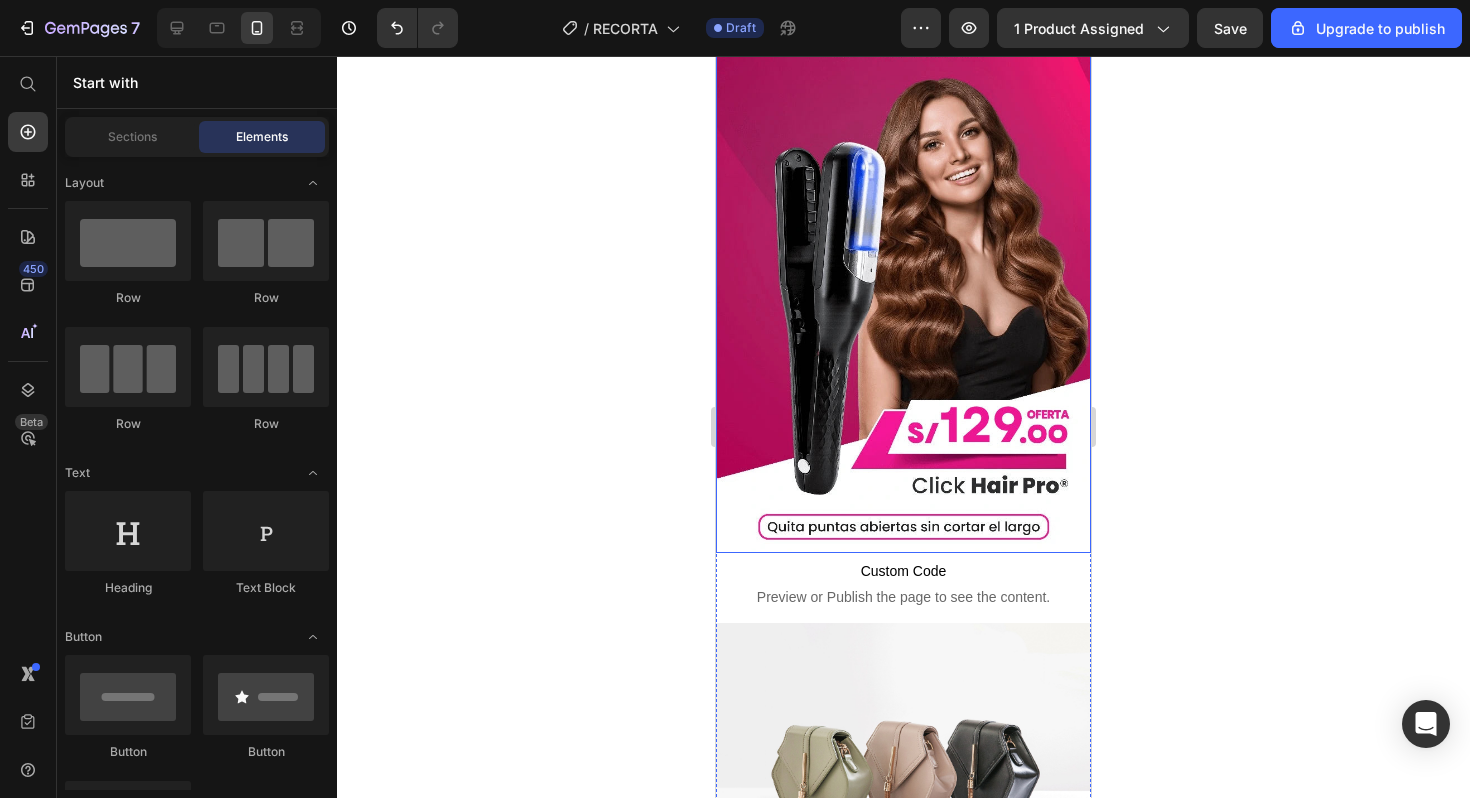 scroll, scrollTop: 807, scrollLeft: 0, axis: vertical 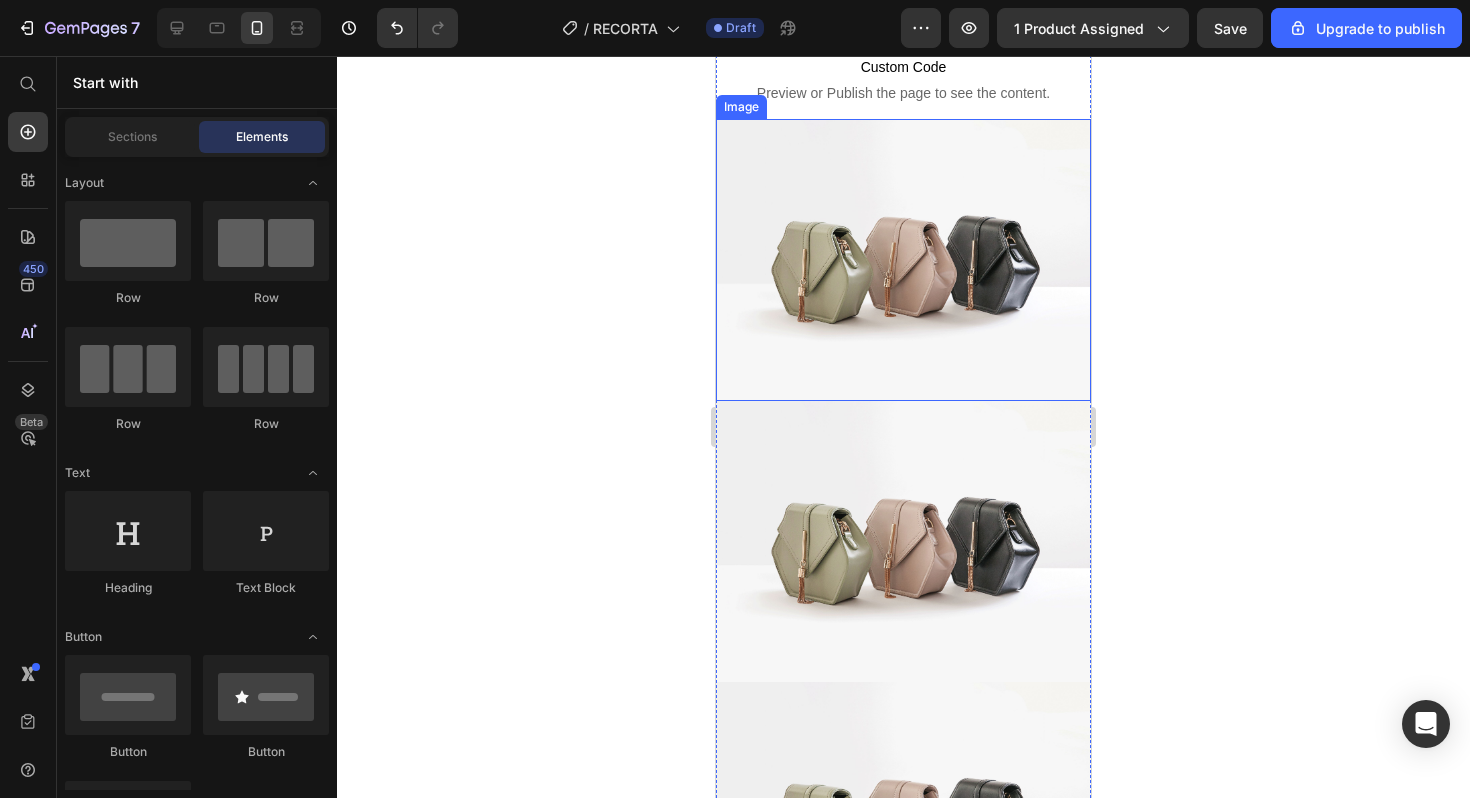 click at bounding box center (903, 259) 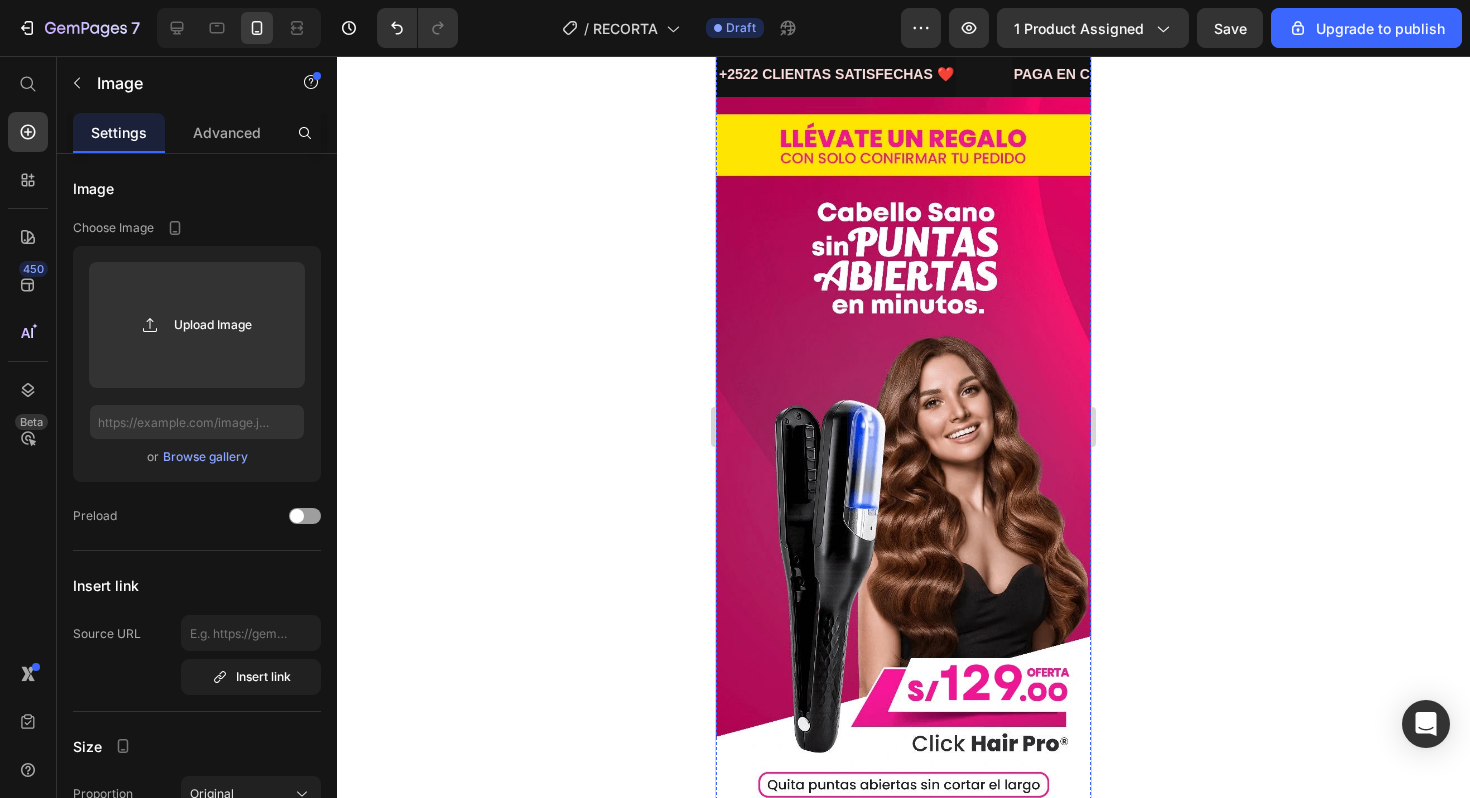 scroll, scrollTop: 0, scrollLeft: 0, axis: both 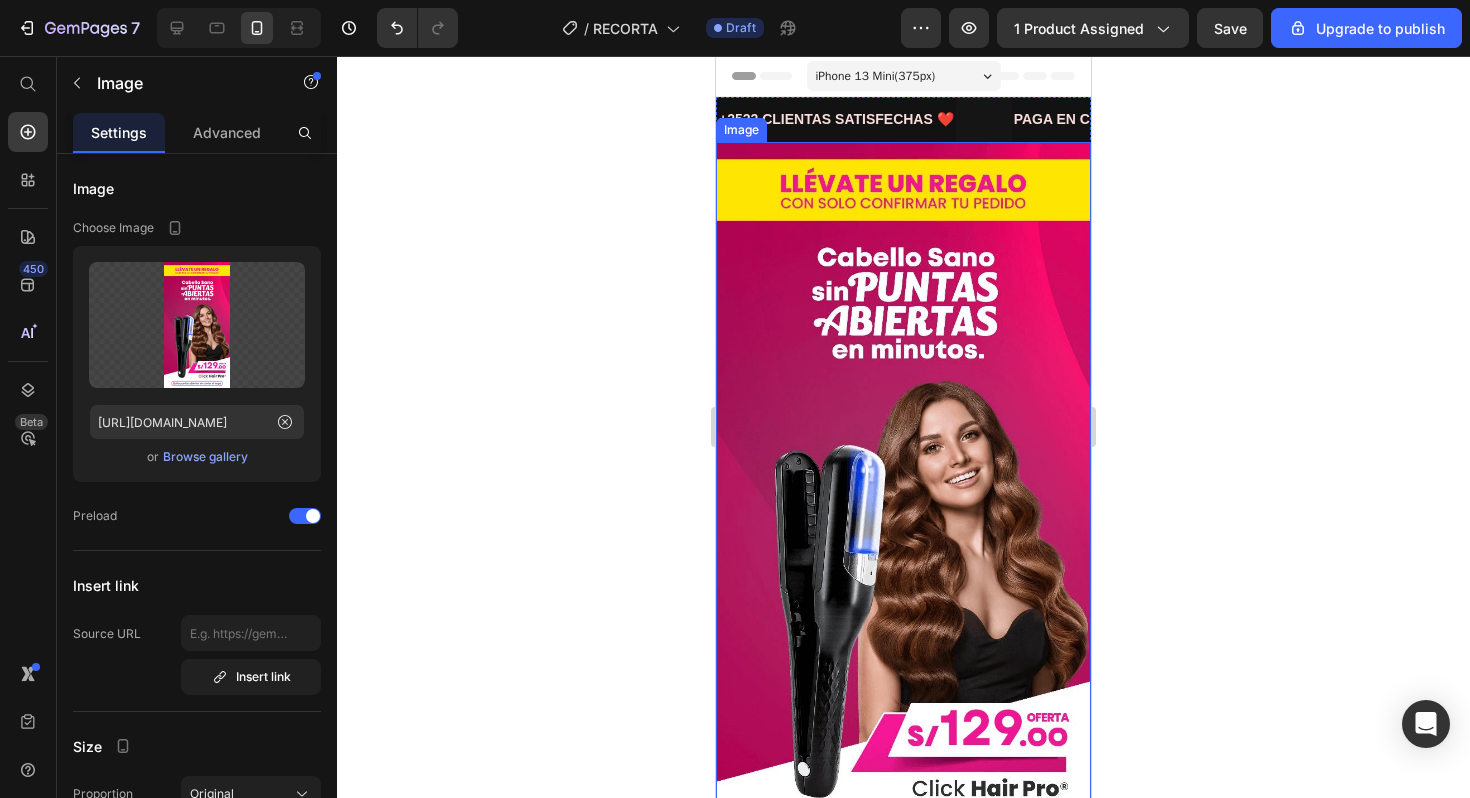 click at bounding box center (903, 499) 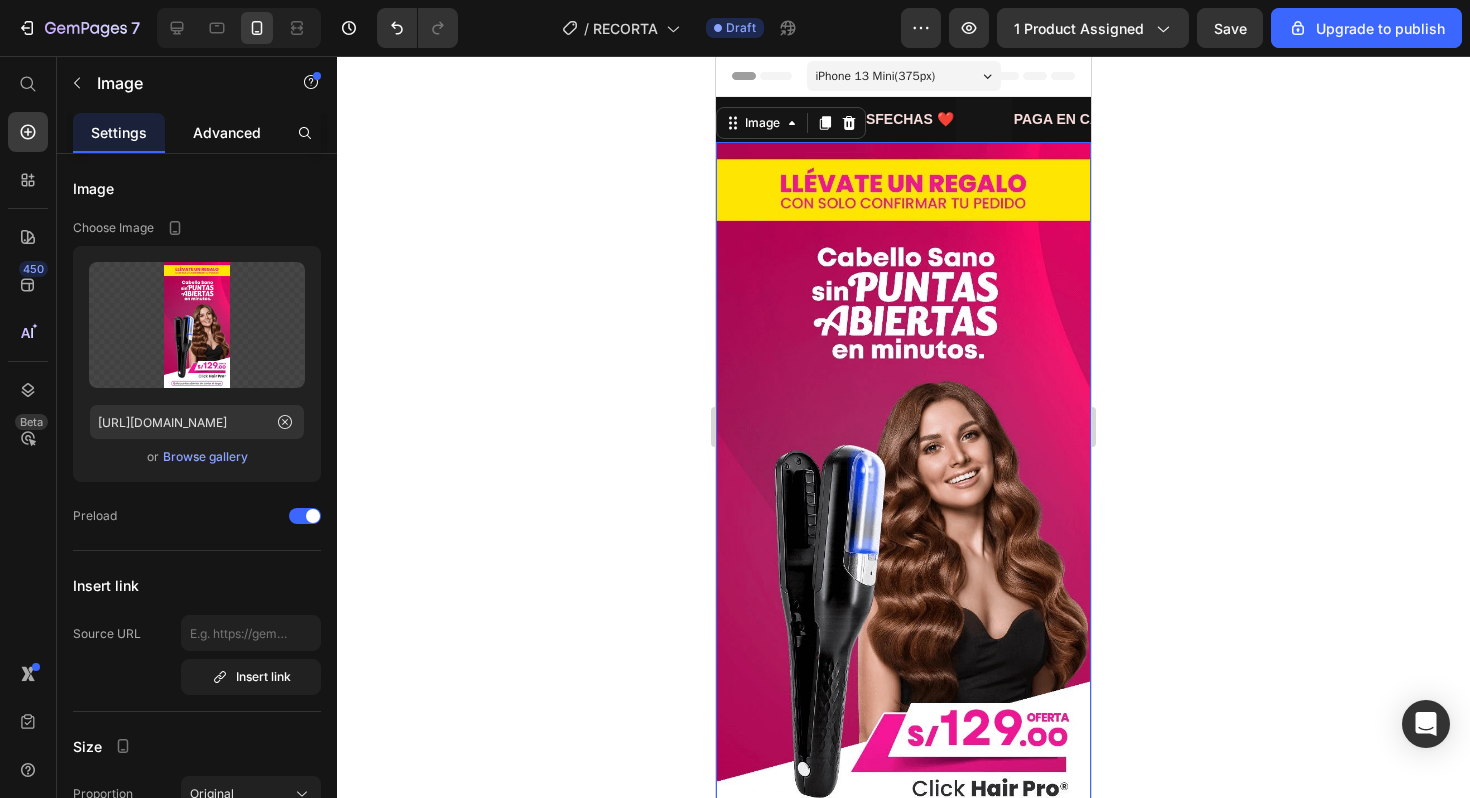 click on "Advanced" at bounding box center [227, 132] 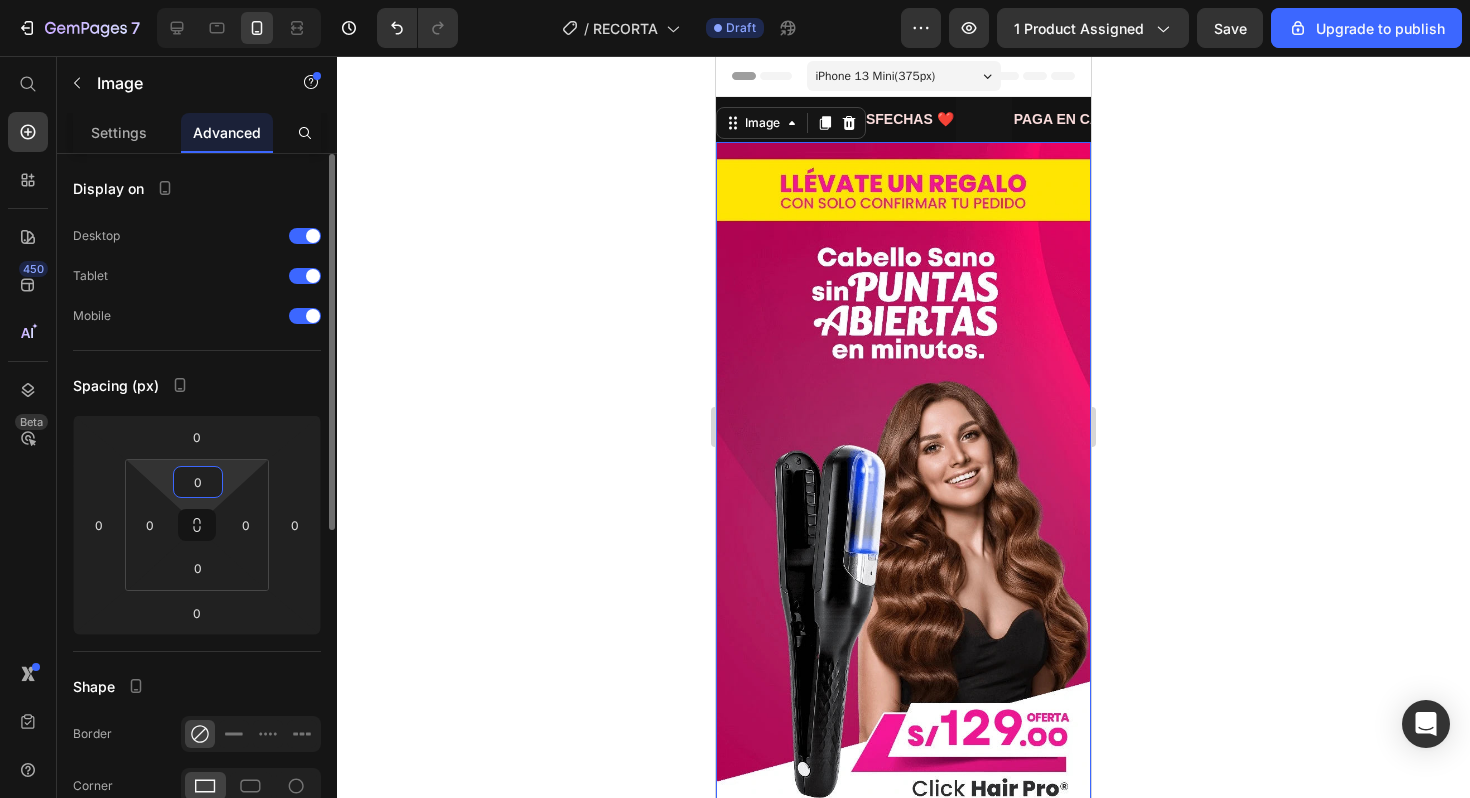 click on "0" at bounding box center [198, 482] 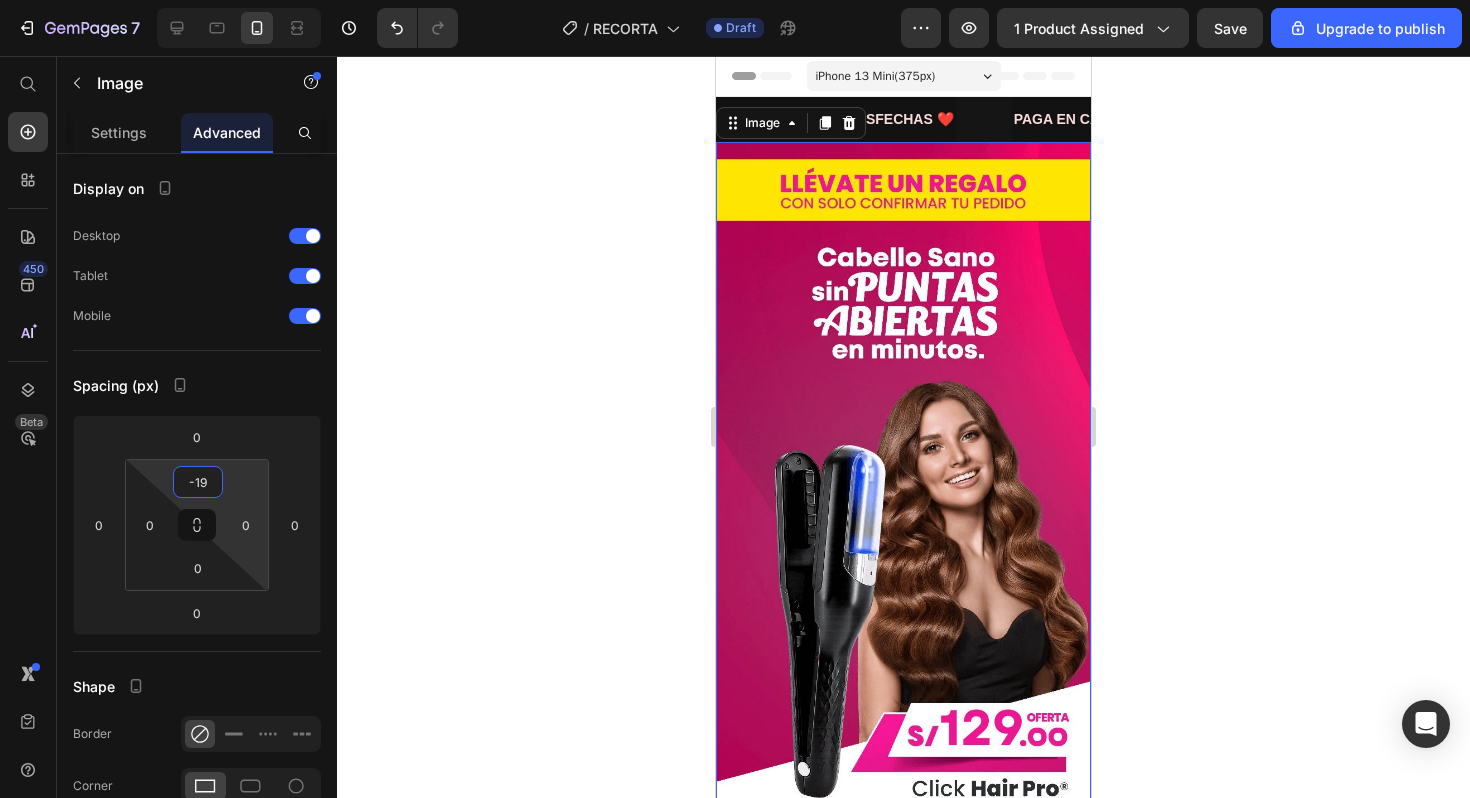 click on "7   /  RECORTA Draft Preview 1 product assigned  Save  Upgrade to publish 450 Beta Start with Sections Elements Hero Section Product Detail Brands Trusted Badges Guarantee Product Breakdown How to use Testimonials Compare Bundle FAQs Social Proof Brand Story Product List Collection Blog List Contact Sticky Add to Cart Custom Footer Browse Library 450 Layout
Row
Row
Row
Row Text
Heading
Text Block Button
Button
Button
Sticky Back to top Media
Image
Image" at bounding box center [735, 0] 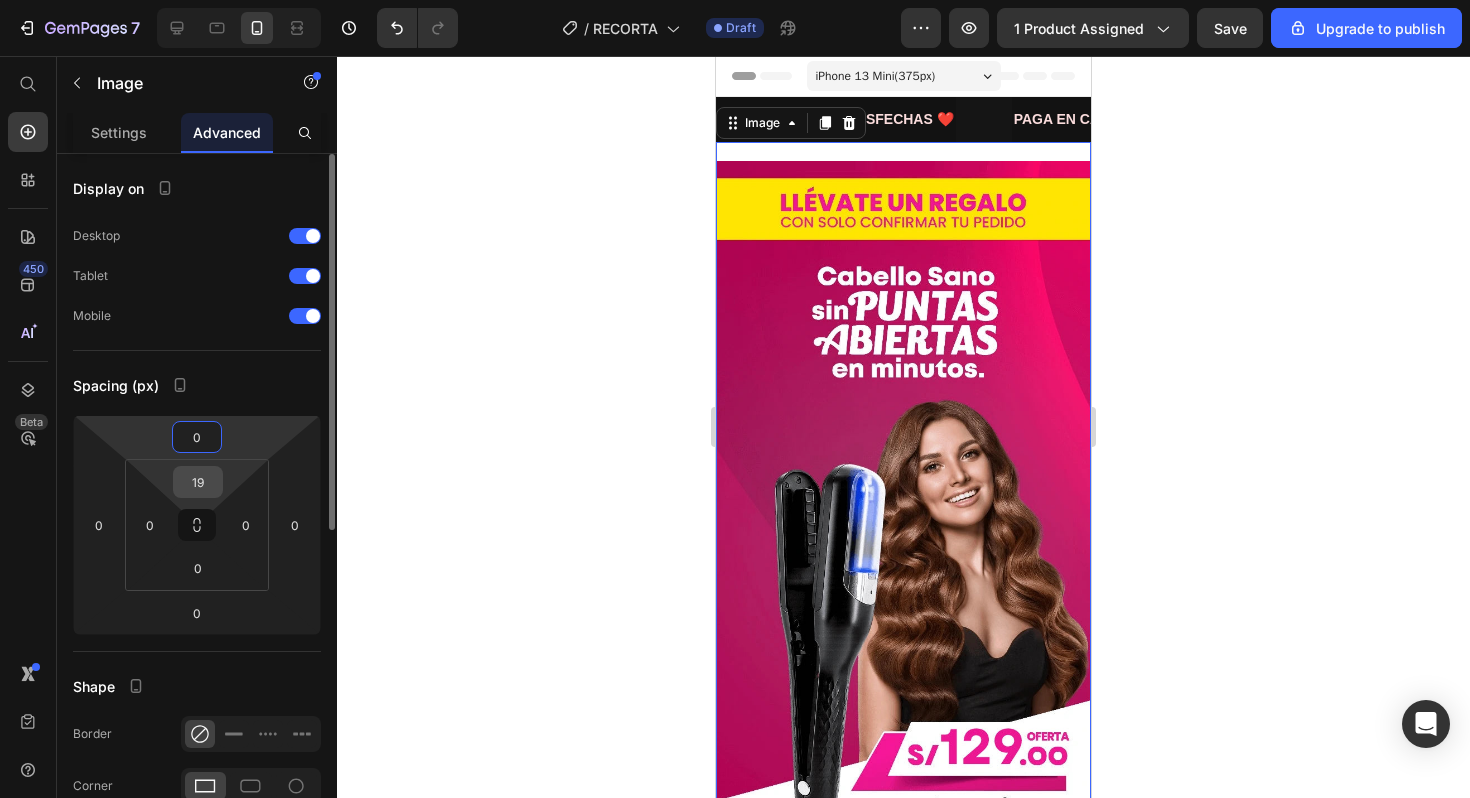 click on "19" at bounding box center (198, 482) 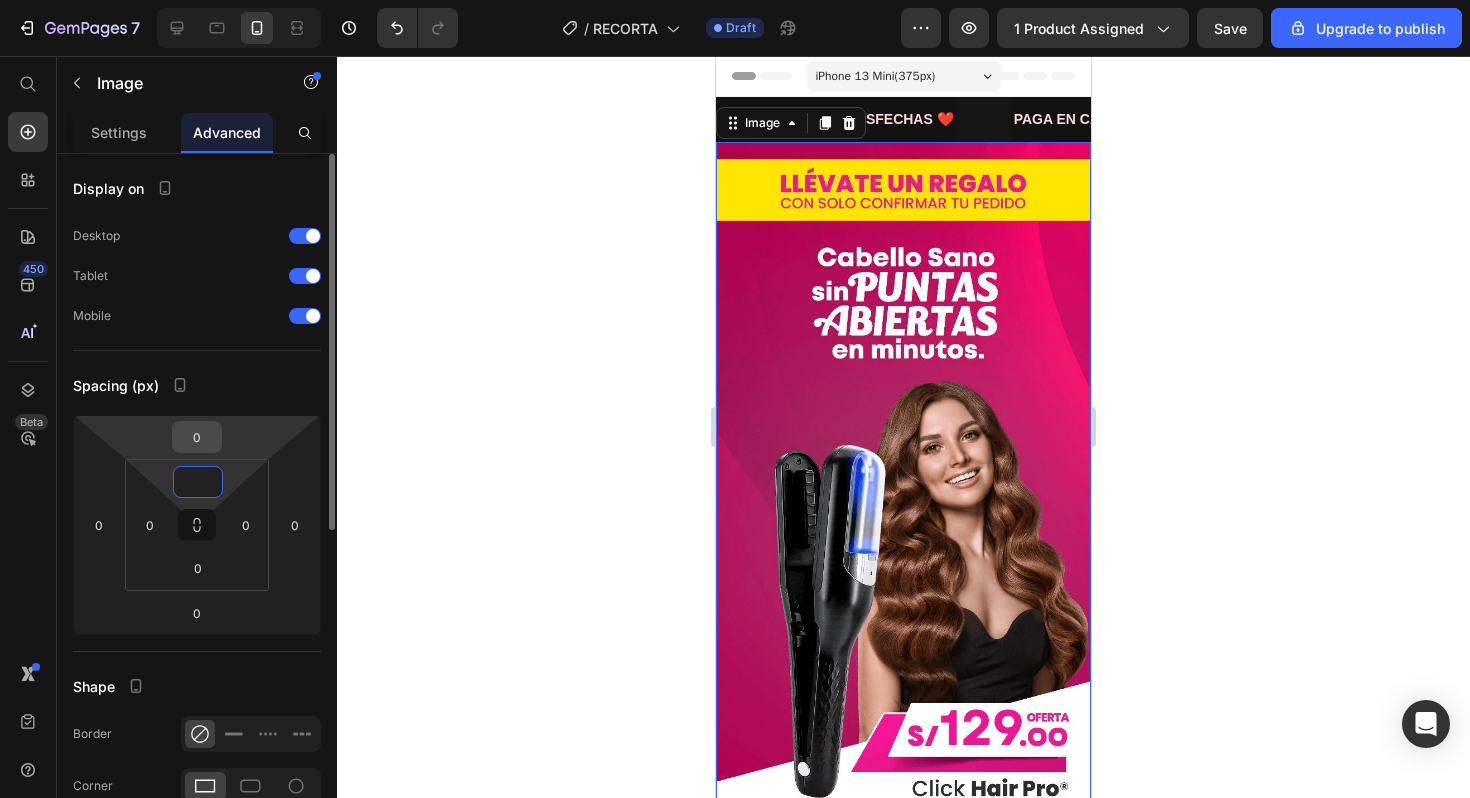 type on "0" 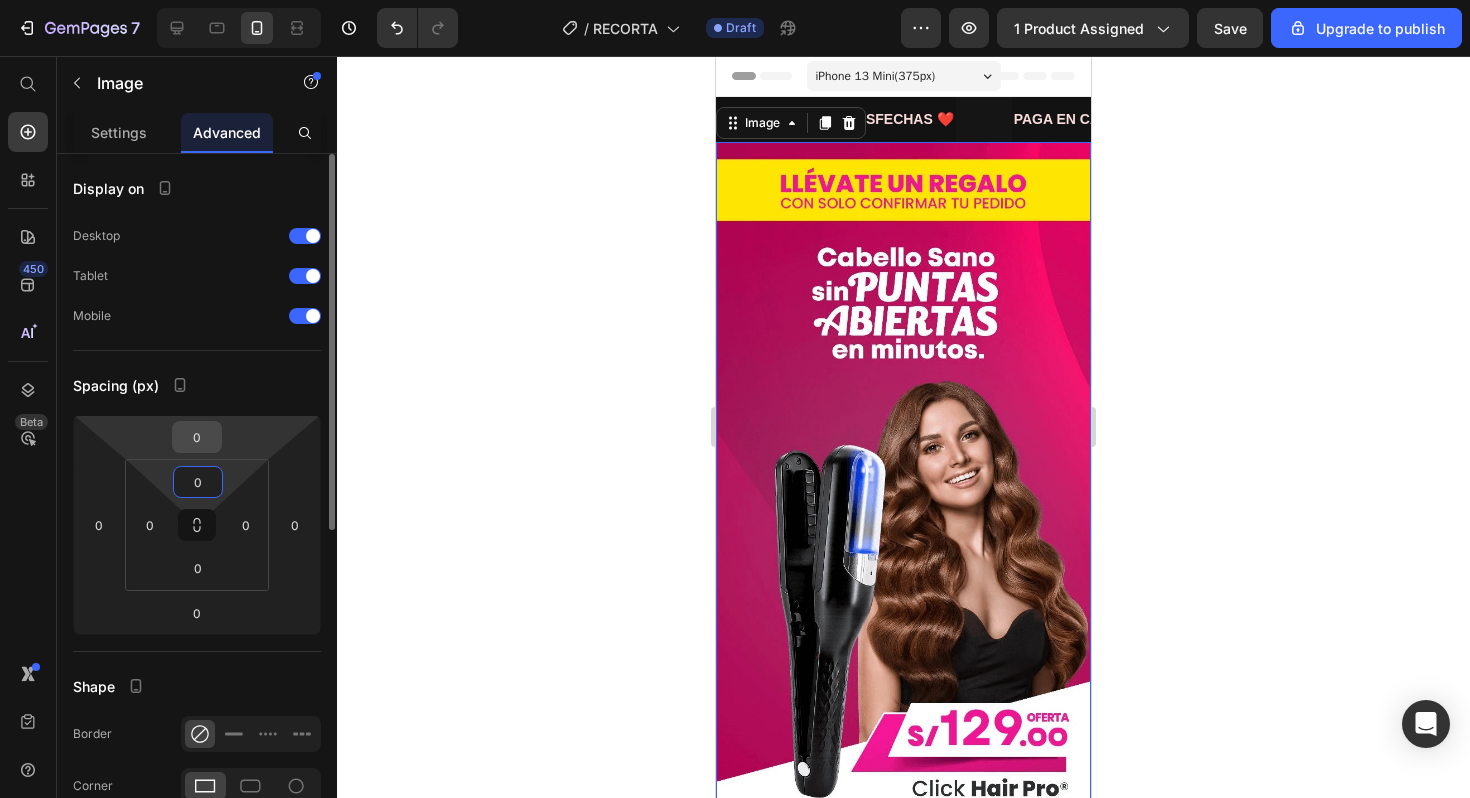 click on "0" at bounding box center [197, 437] 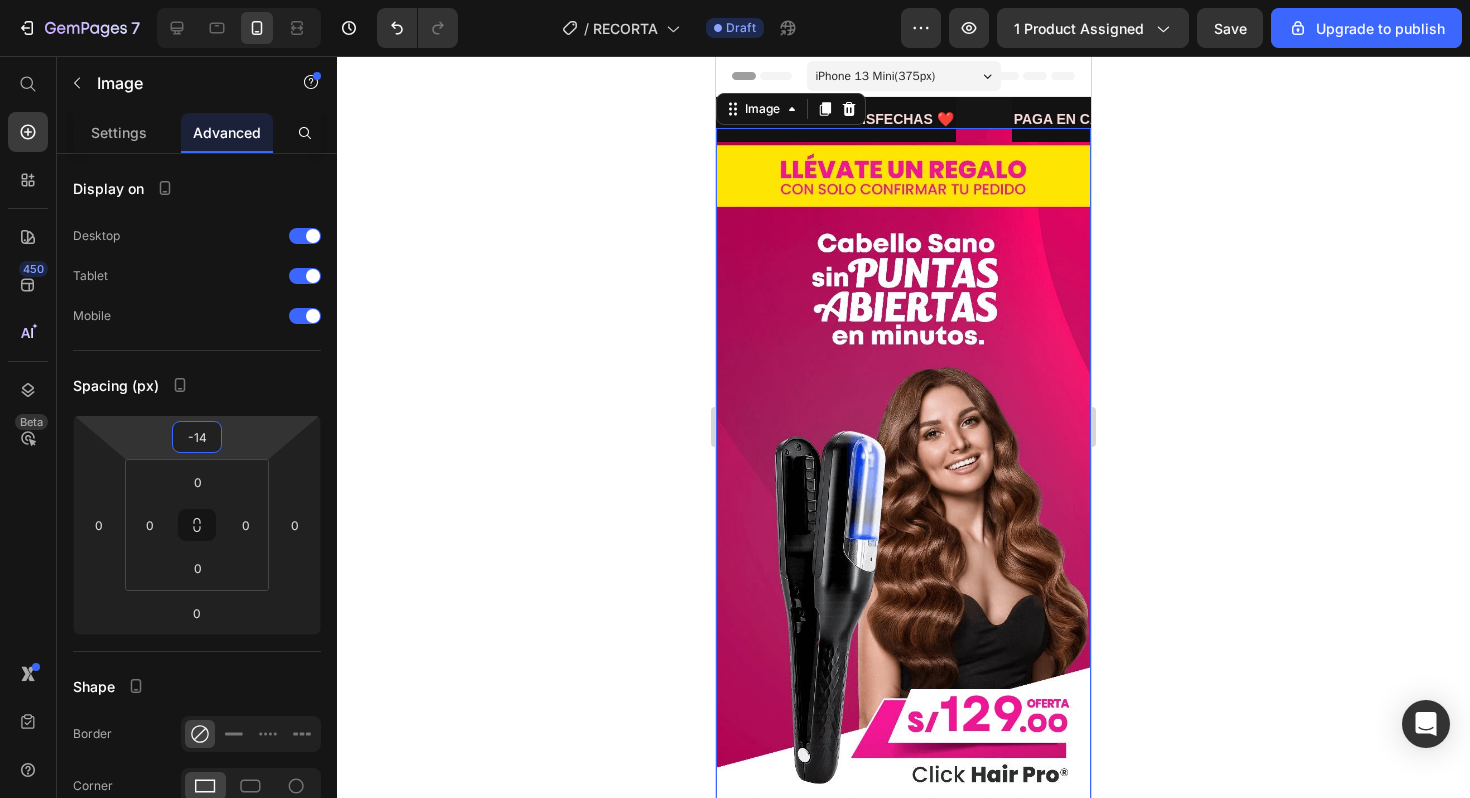 type on "-1" 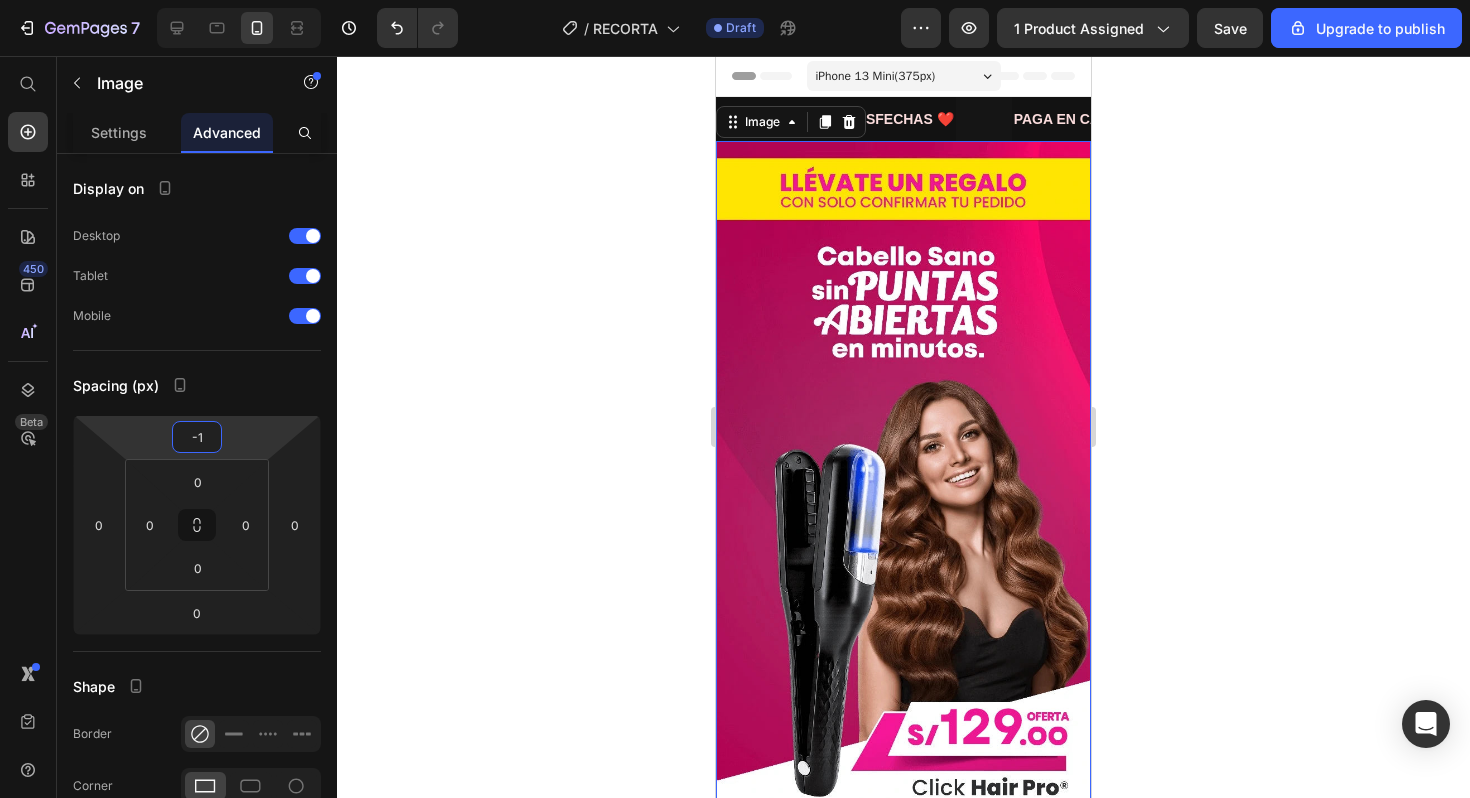 type 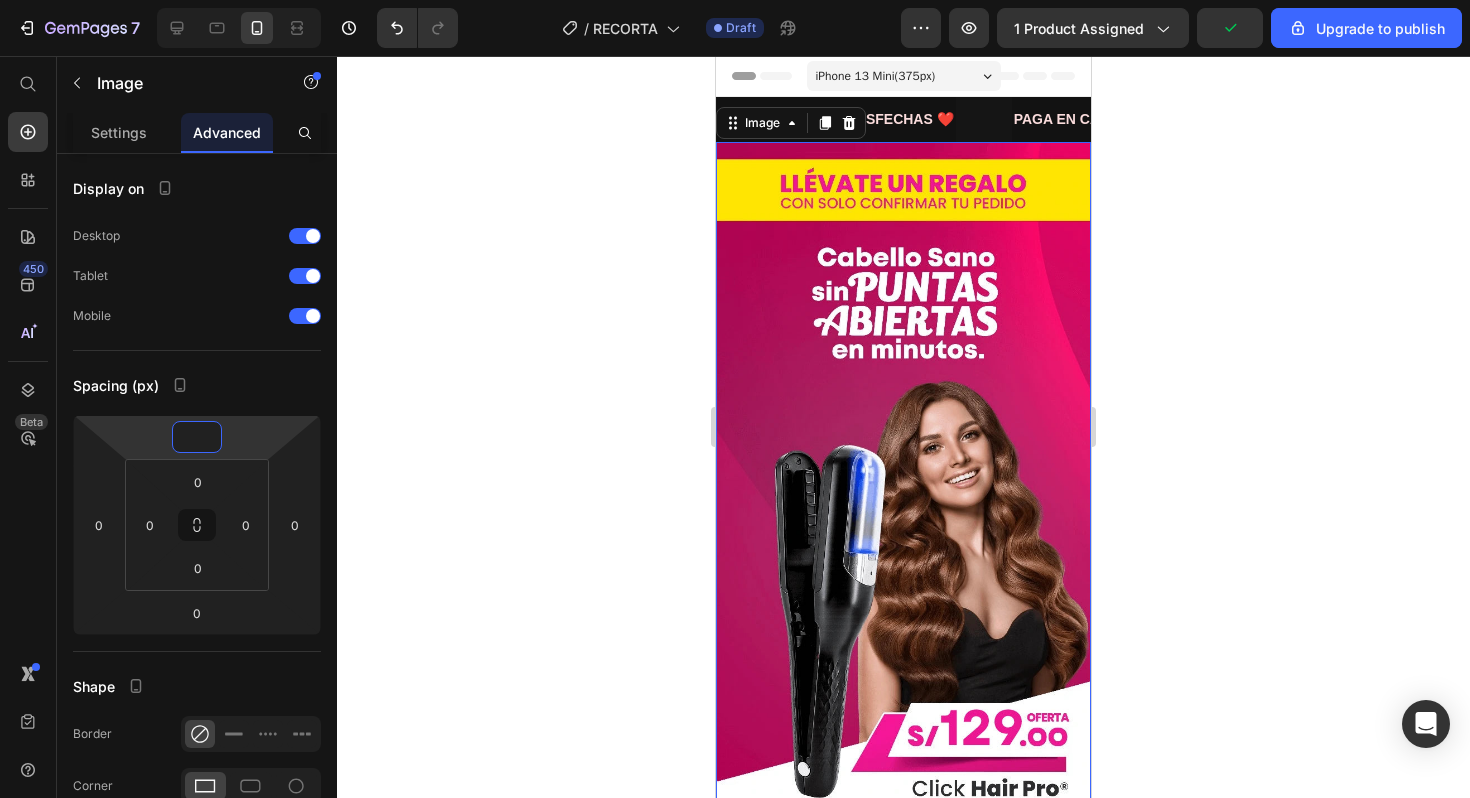 click 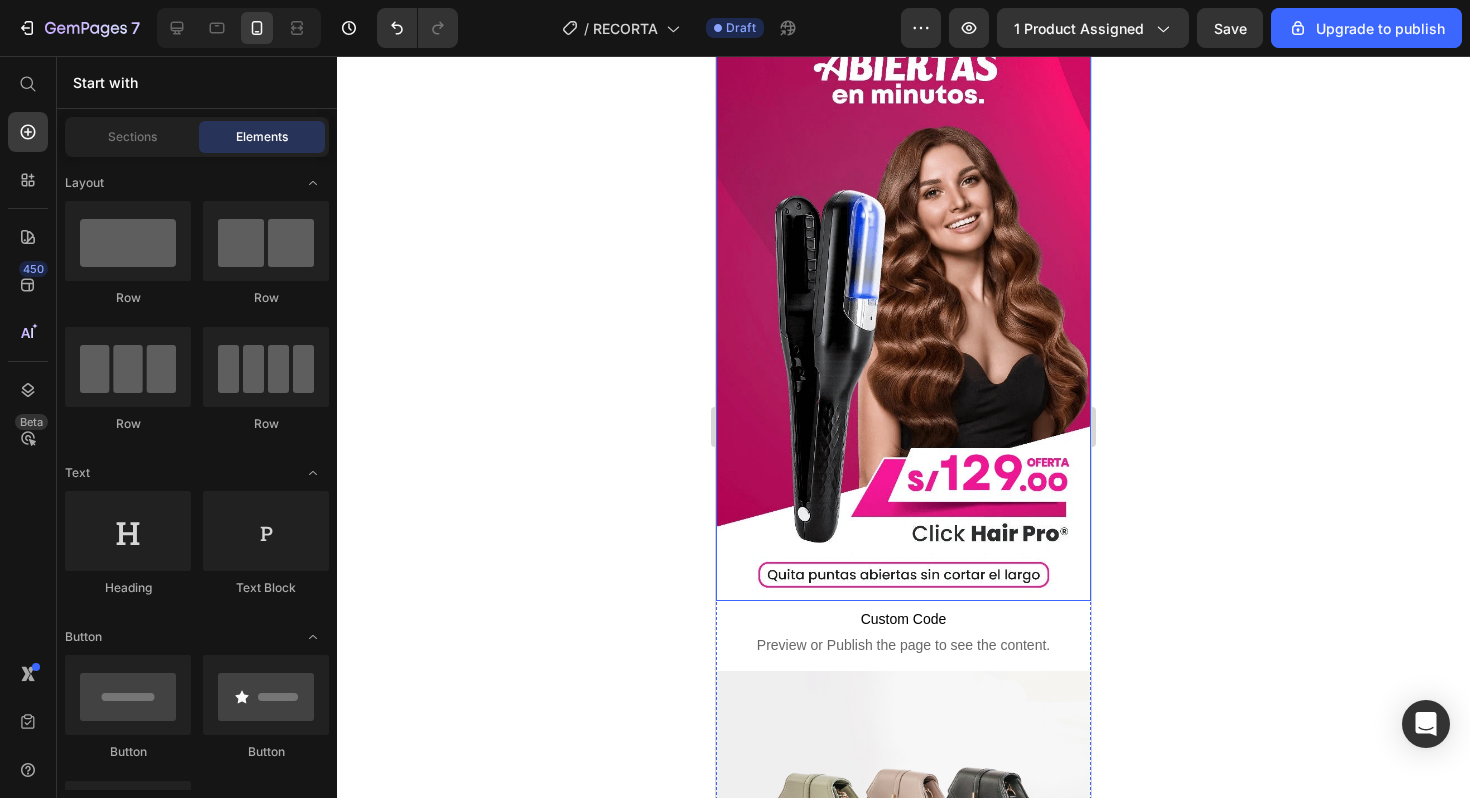 scroll, scrollTop: 264, scrollLeft: 0, axis: vertical 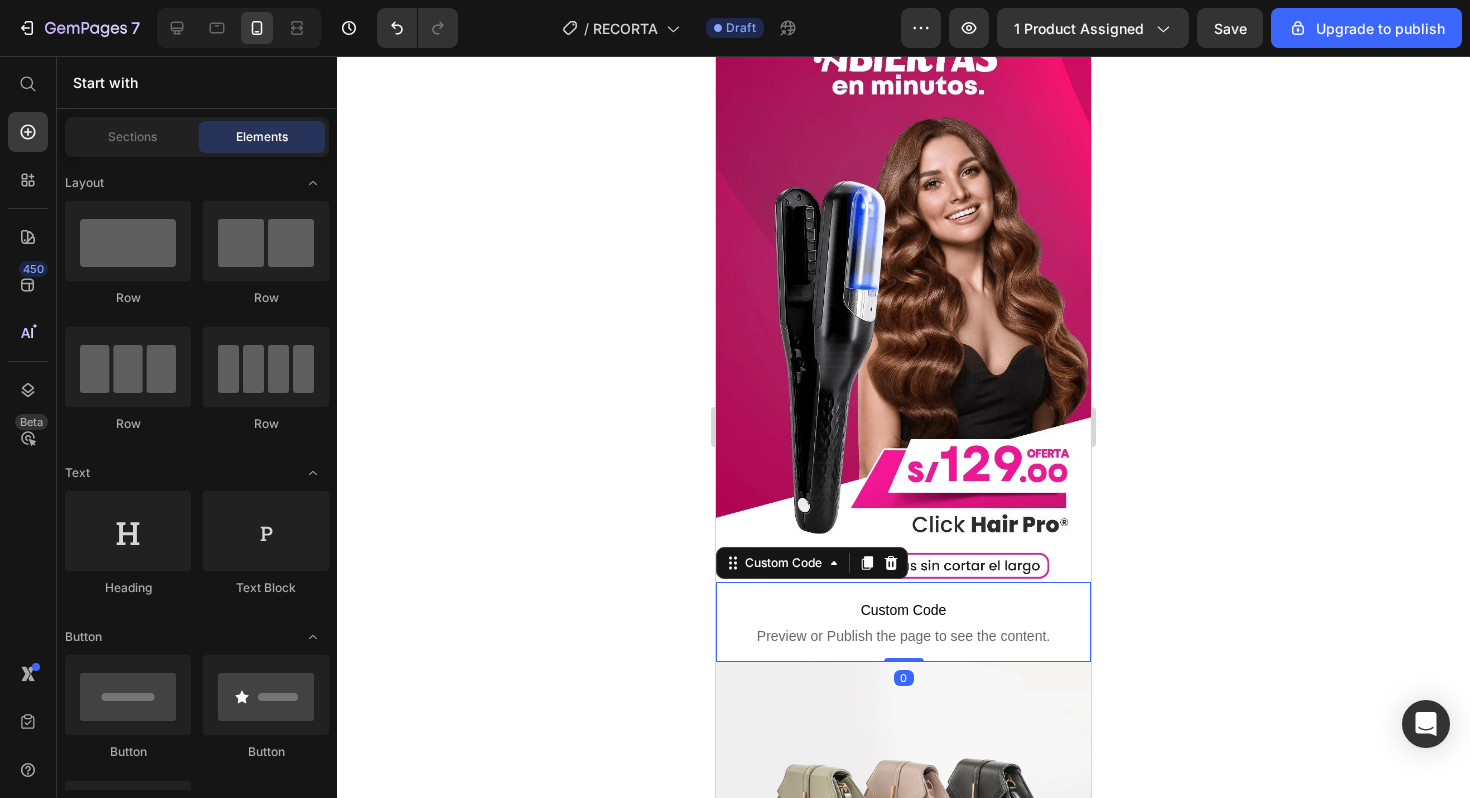 click on "Custom Code
Preview or Publish the page to see the content." at bounding box center [903, 622] 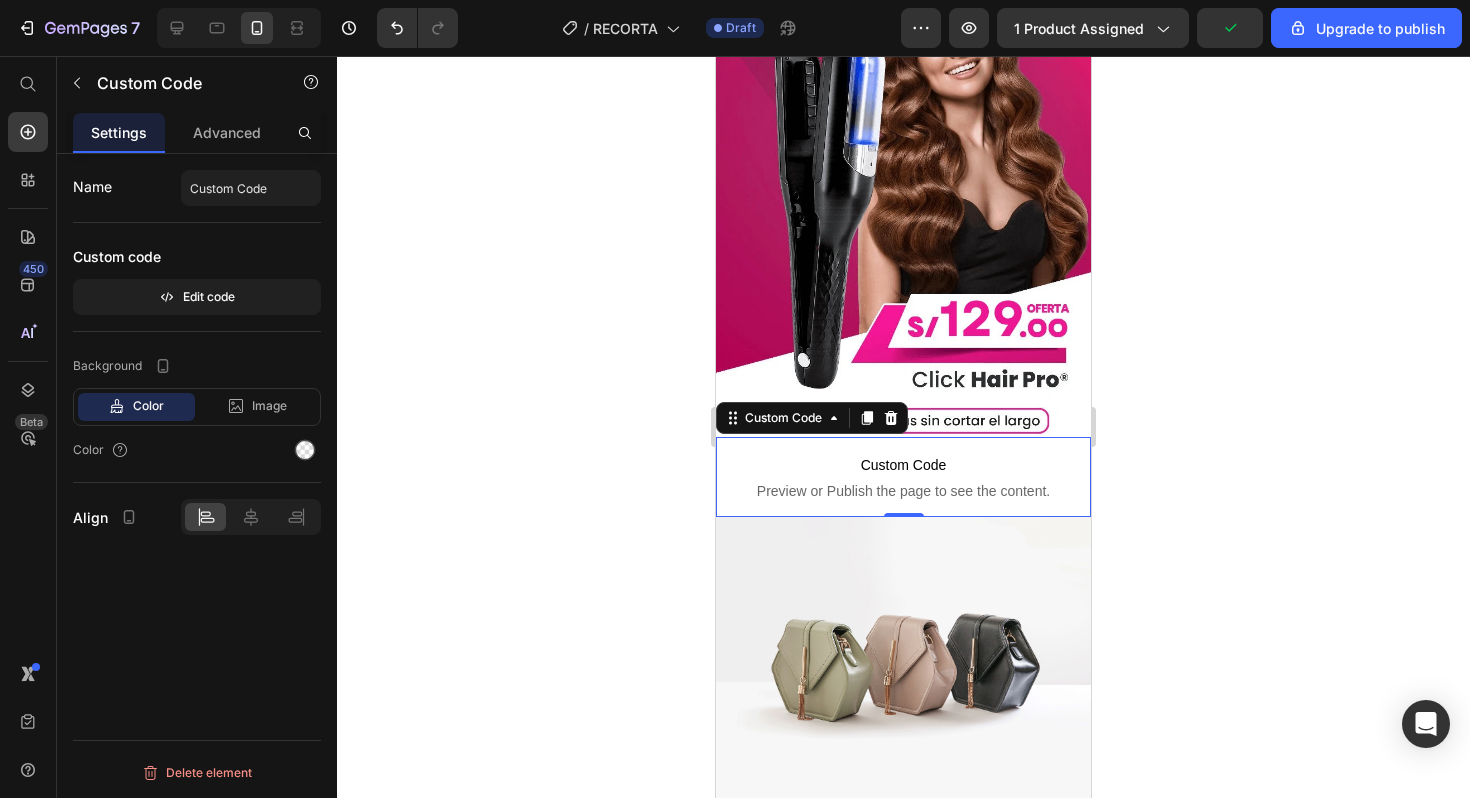 scroll, scrollTop: 427, scrollLeft: 0, axis: vertical 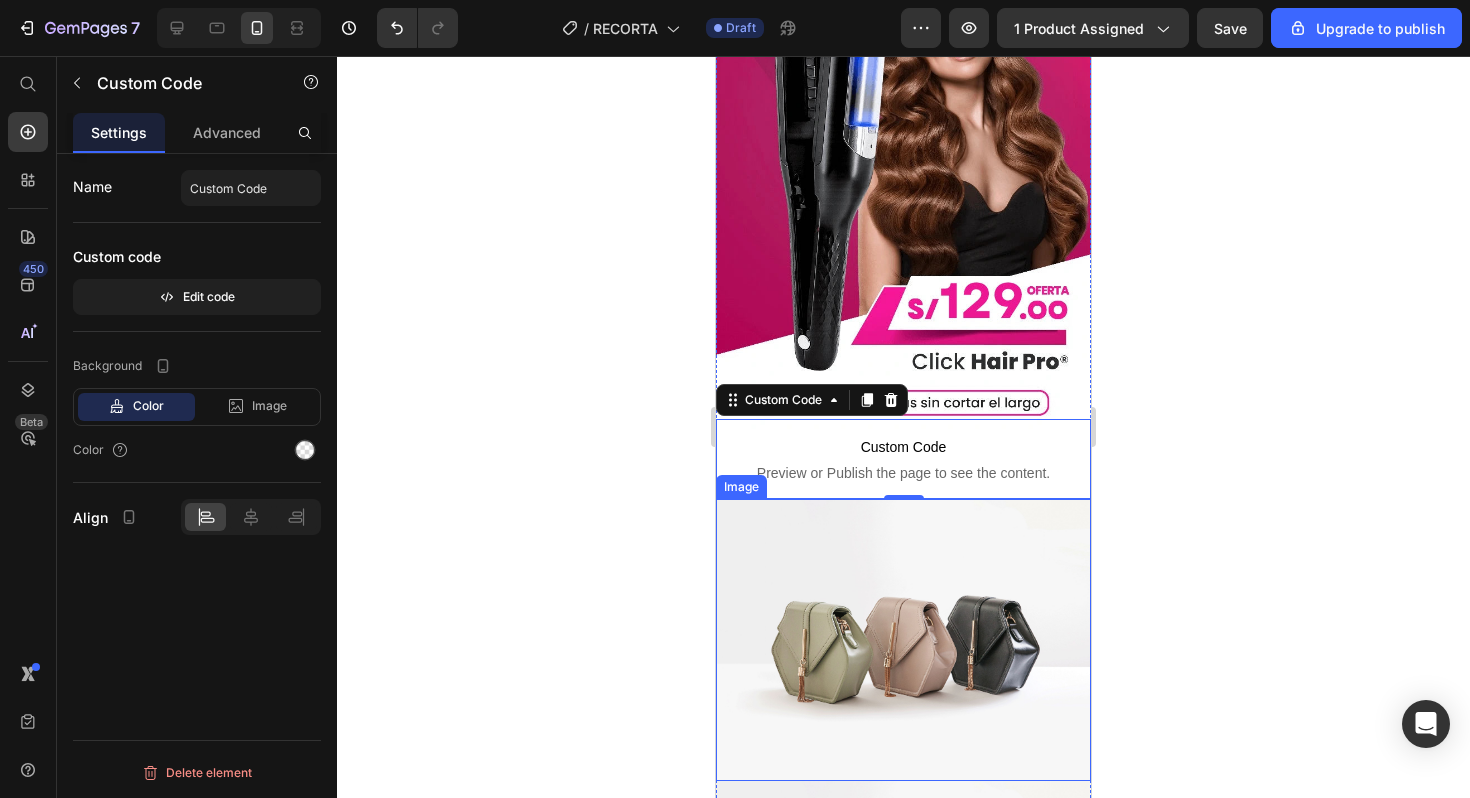 click at bounding box center [903, 639] 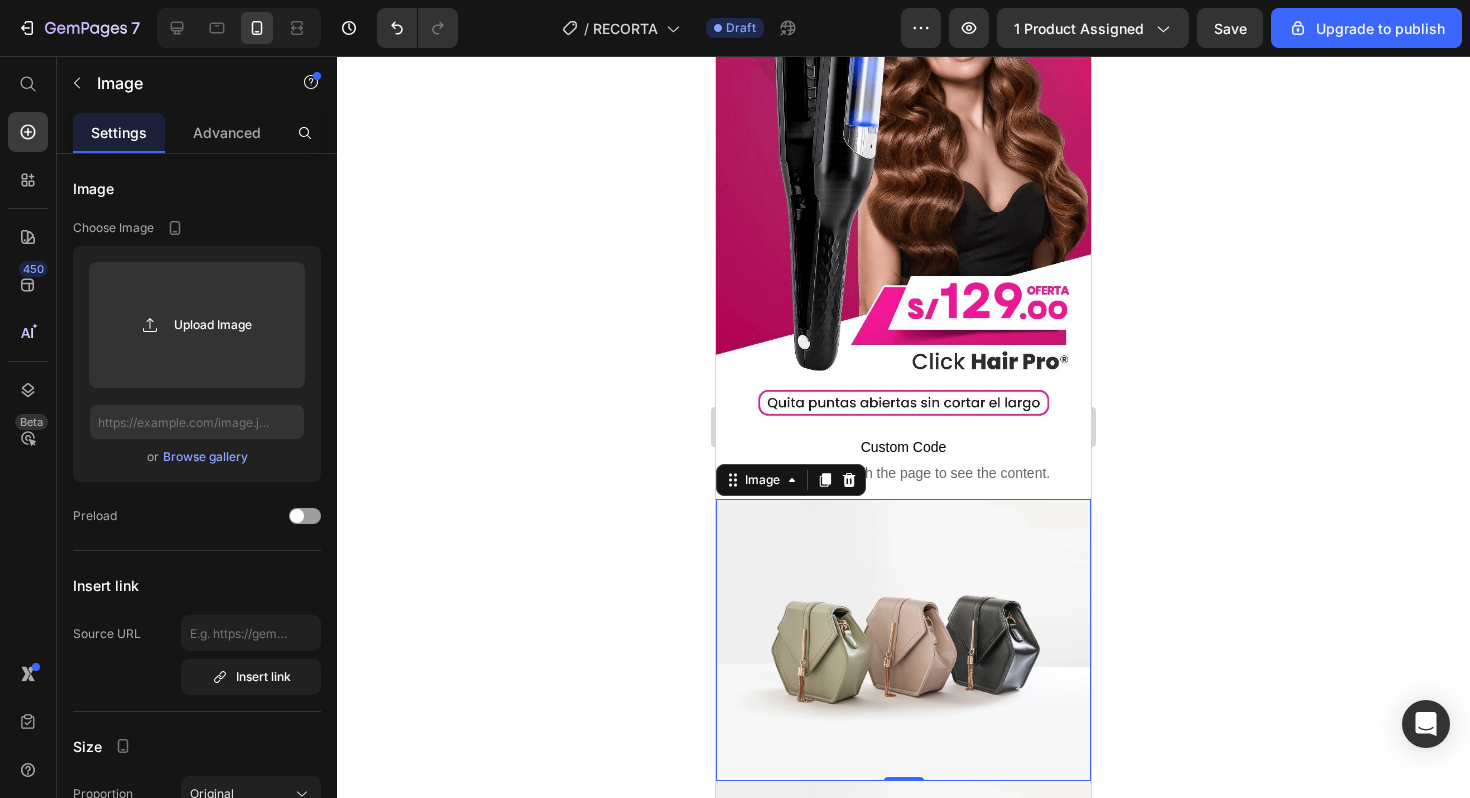 click at bounding box center (903, 639) 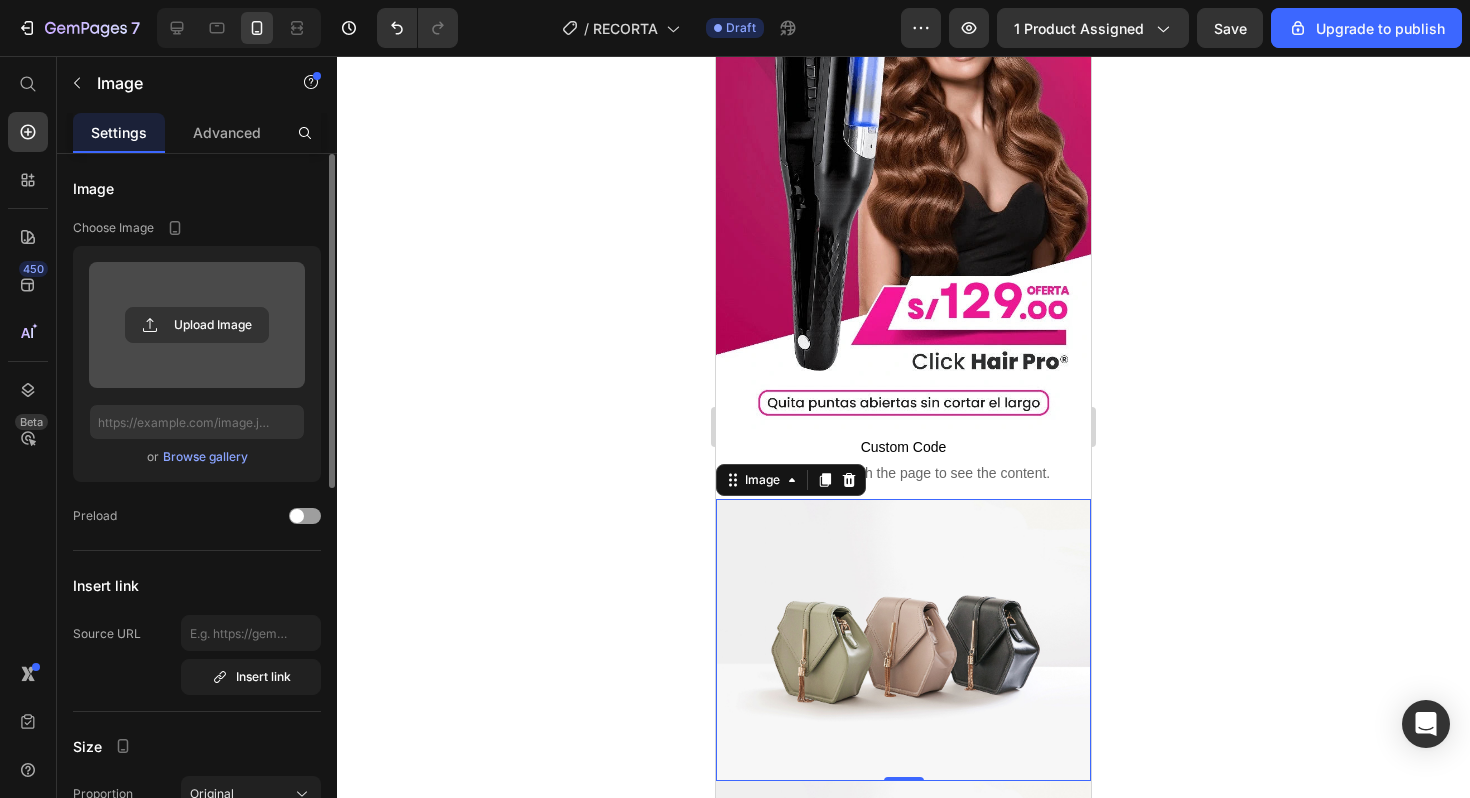 click at bounding box center [197, 325] 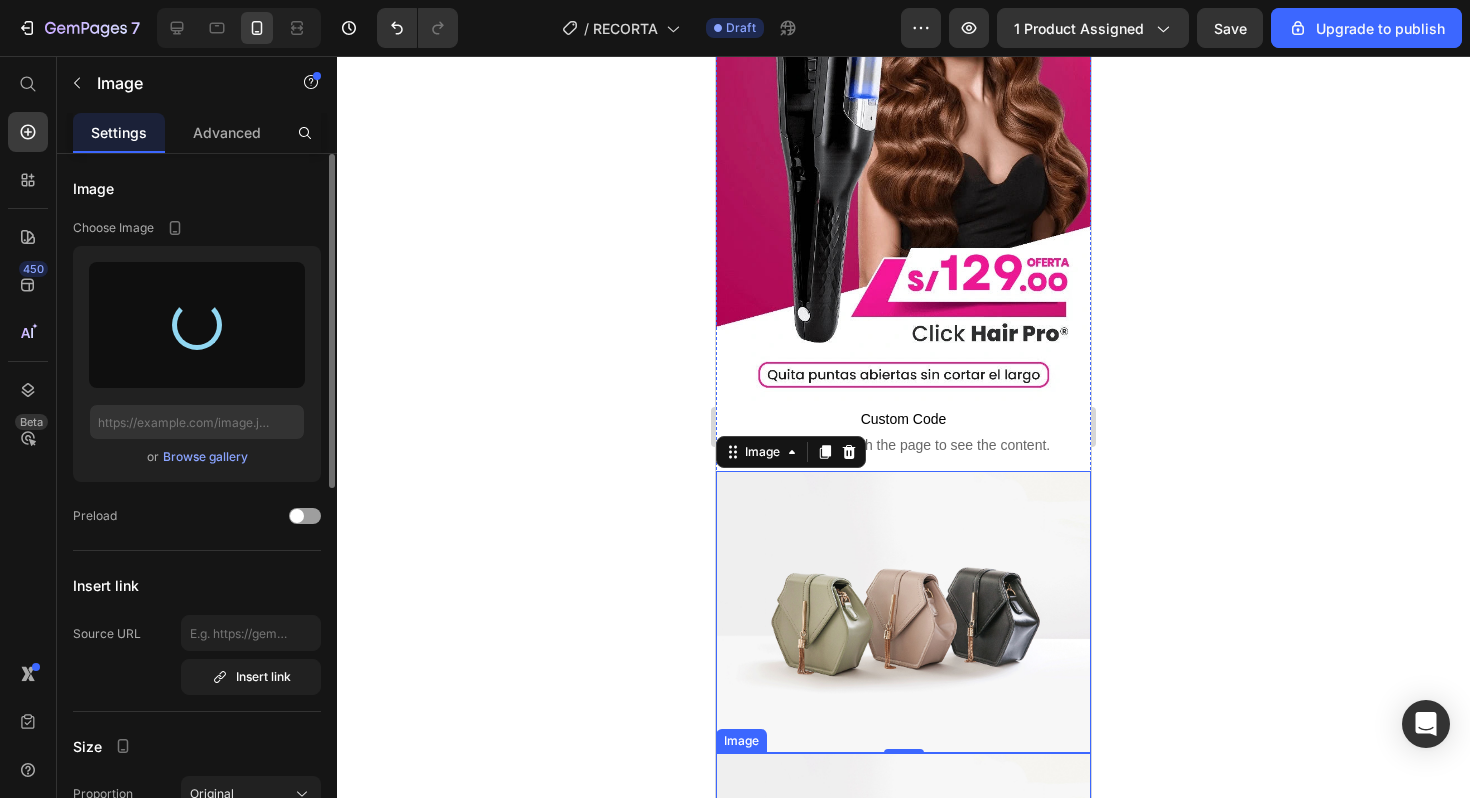 type on "https://cdn.shopify.com/s/files/1/0674/0767/5473/files/gempages_573166161206707425-d67fc59e-44bc-47c3-b92f-9708a8227fc7.webp" 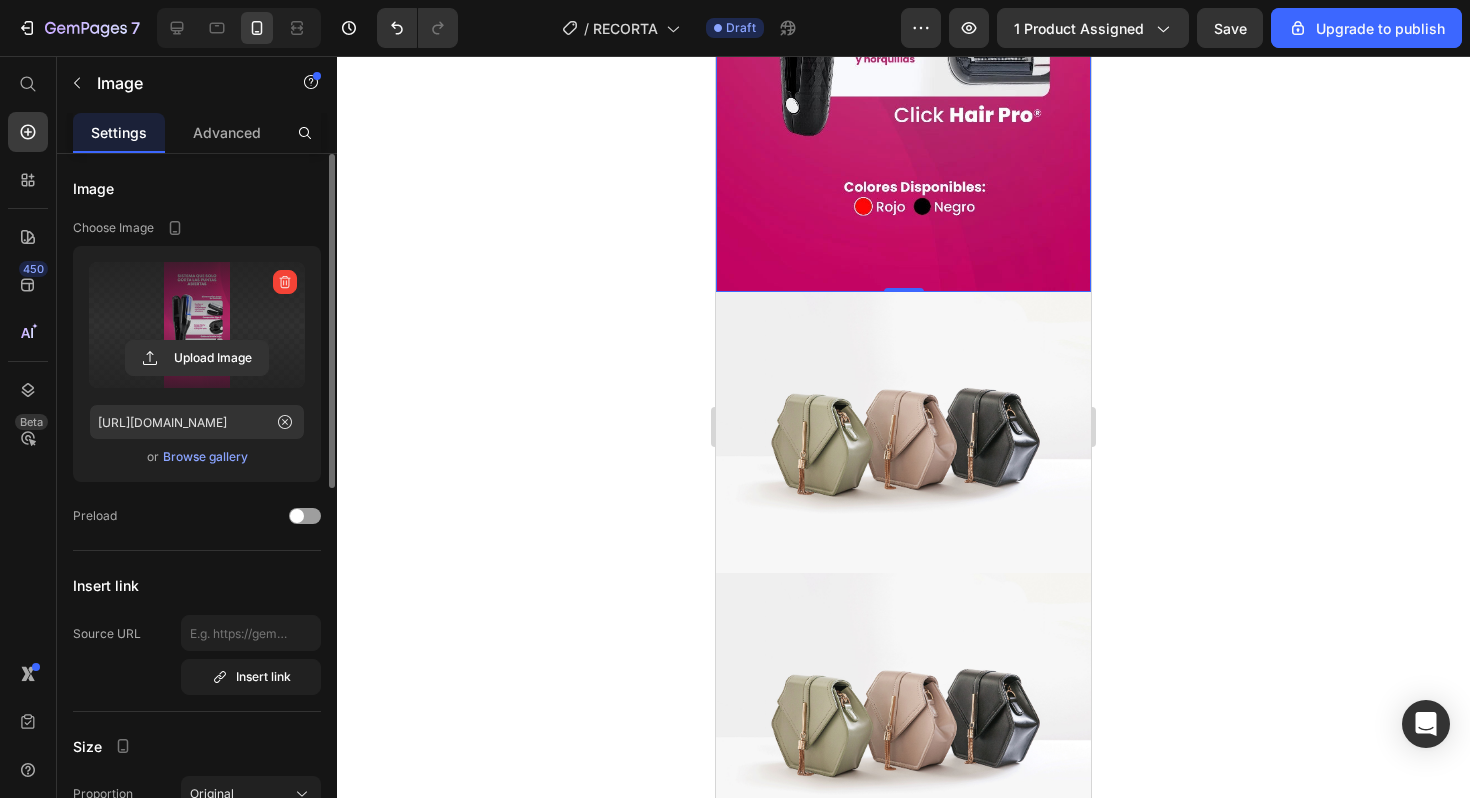 scroll, scrollTop: 1273, scrollLeft: 0, axis: vertical 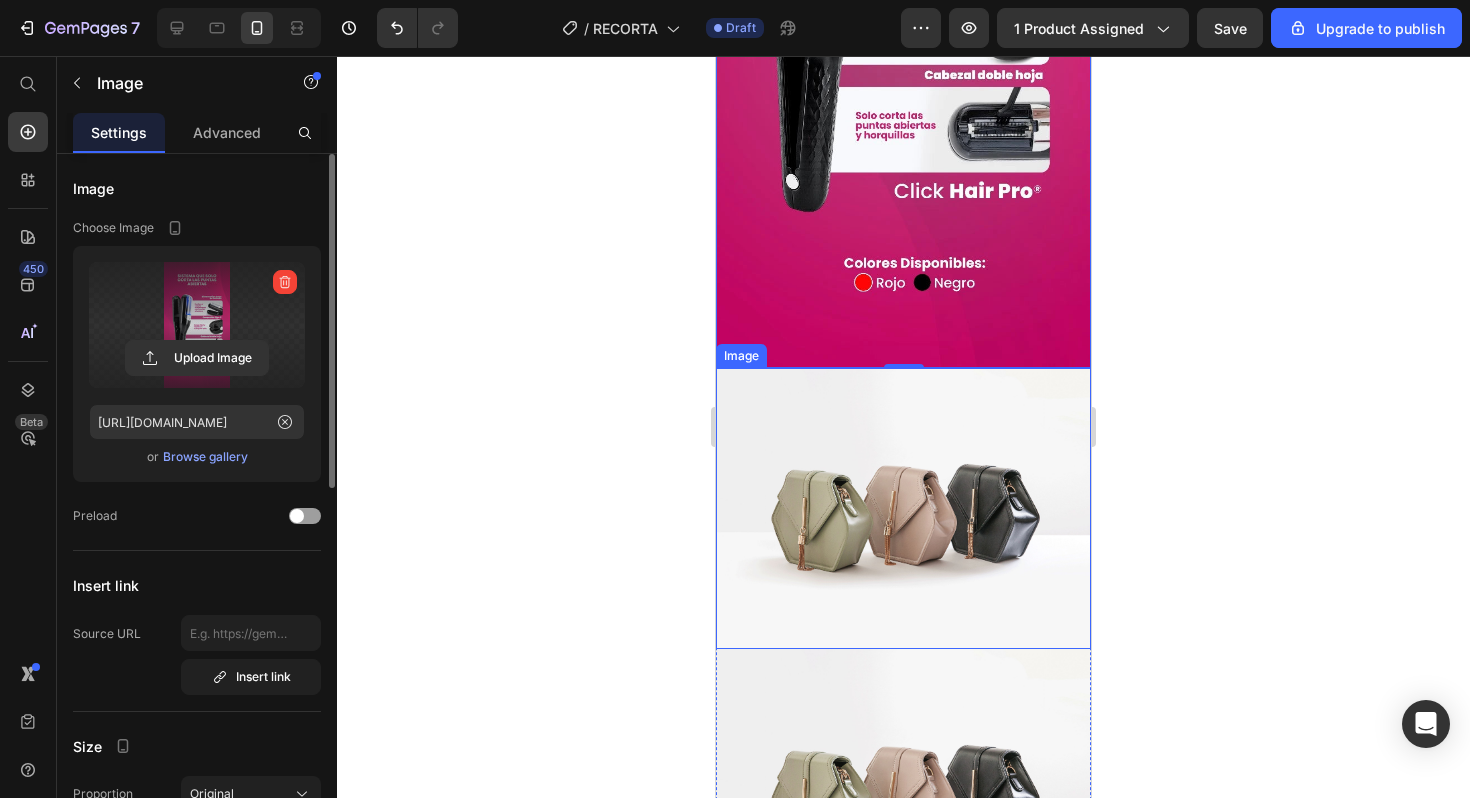 click at bounding box center (903, 508) 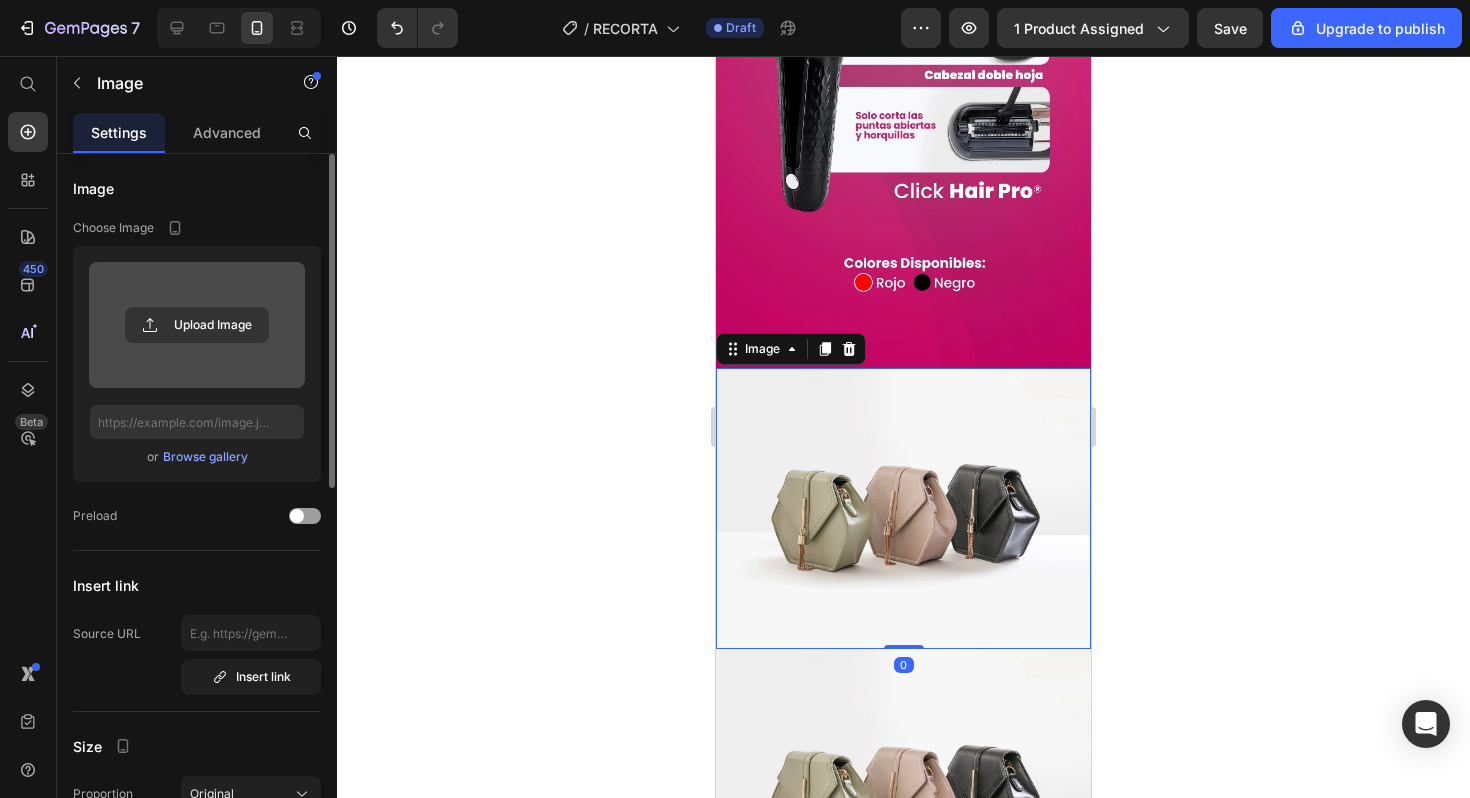click at bounding box center [197, 325] 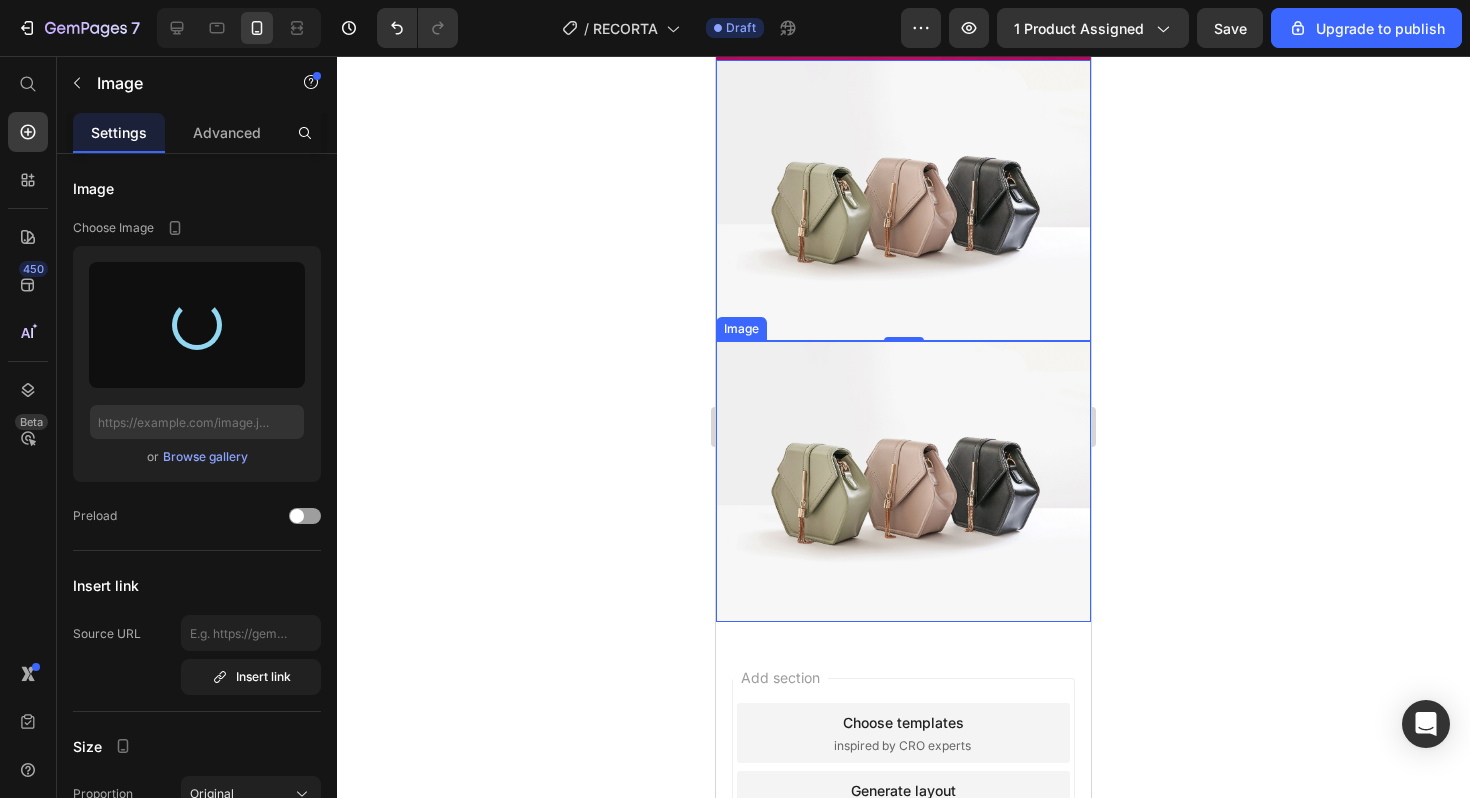 scroll, scrollTop: 1744, scrollLeft: 0, axis: vertical 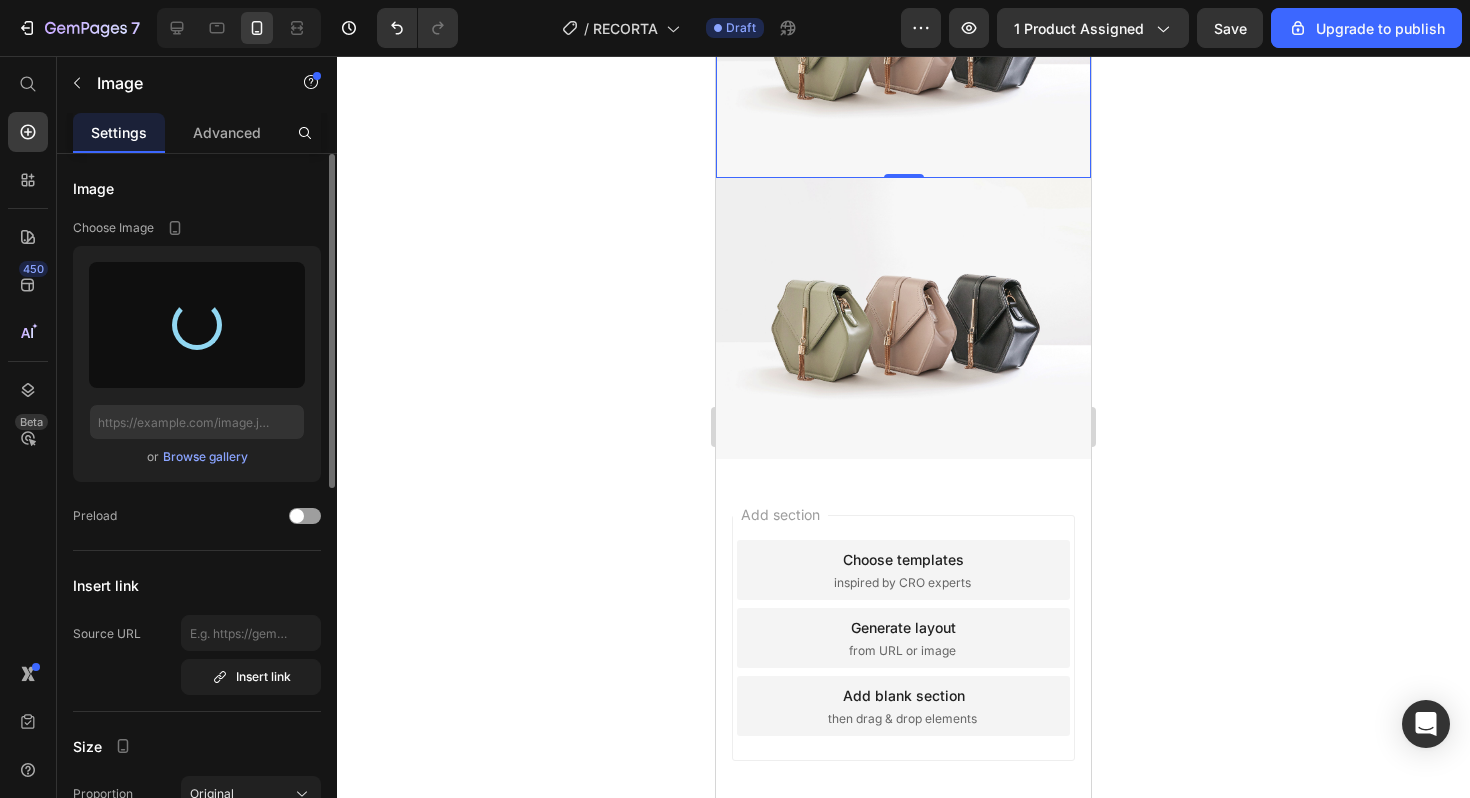 type on "https://cdn.shopify.com/s/files/1/0674/0767/5473/files/gempages_573166161206707425-c8a585a6-b9e4-4cd8-8a64-537a980dcab1.webp" 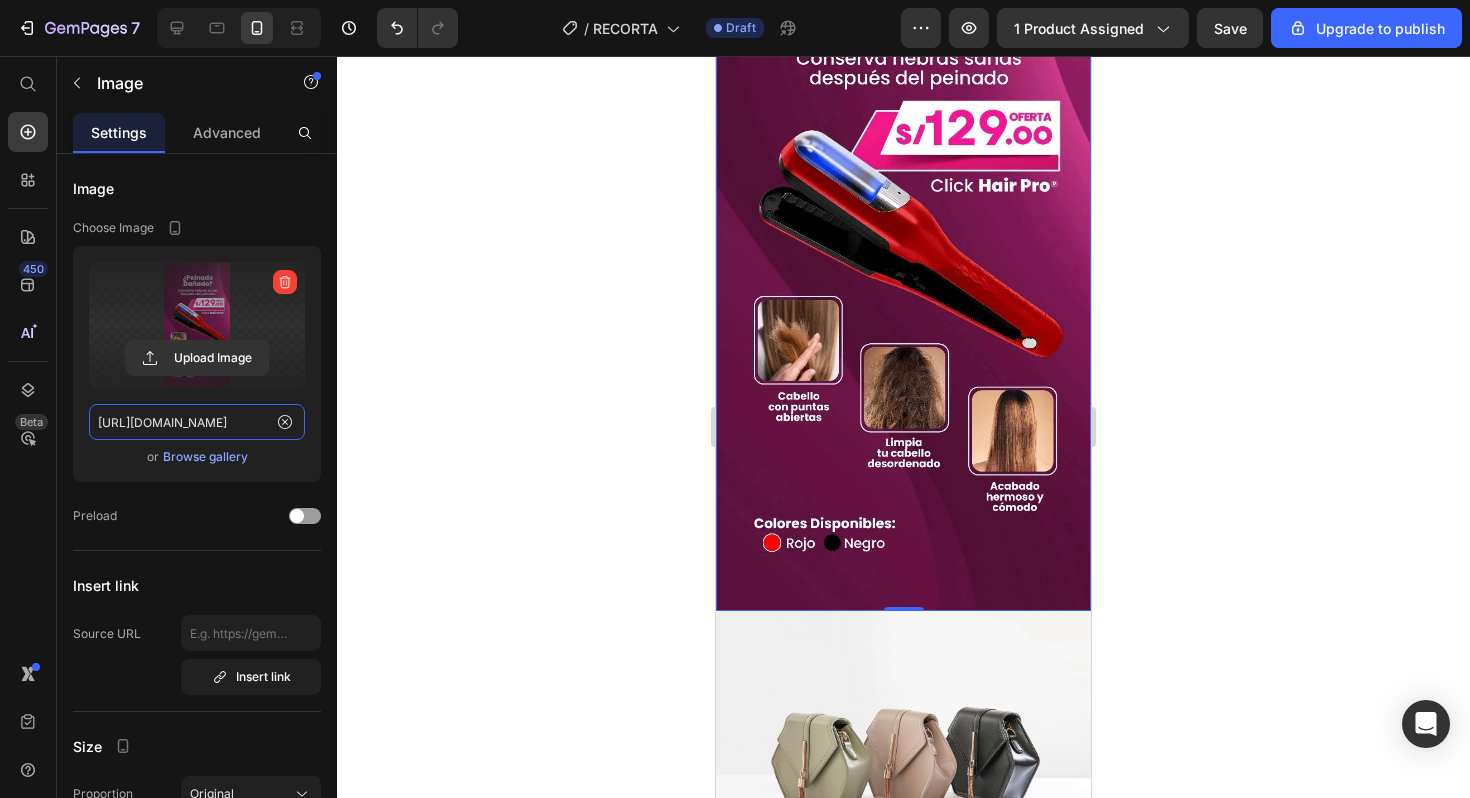 drag, startPoint x: 196, startPoint y: 413, endPoint x: 347, endPoint y: 408, distance: 151.08276 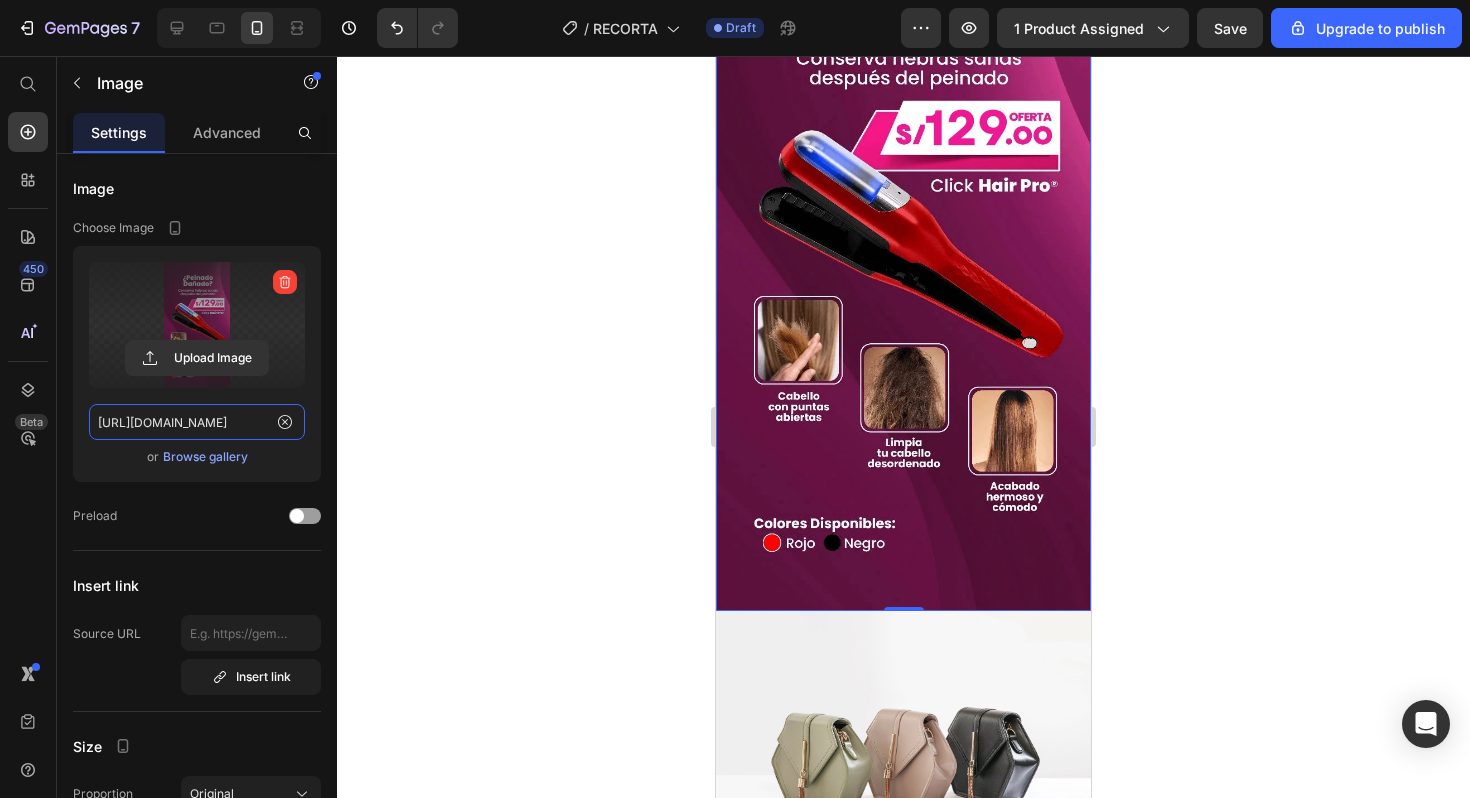 click on "7   /  RECORTA Draft Preview 1 product assigned  Save  Upgrade to publish 450 Beta Start with Sections Elements Hero Section Product Detail Brands Trusted Badges Guarantee Product Breakdown How to use Testimonials Compare Bundle FAQs Social Proof Brand Story Product List Collection Blog List Contact Sticky Add to Cart Custom Footer Browse Library 450 Layout
Row
Row
Row
Row Text
Heading
Text Block Button
Button
Button
Sticky Back to top Media
Image" 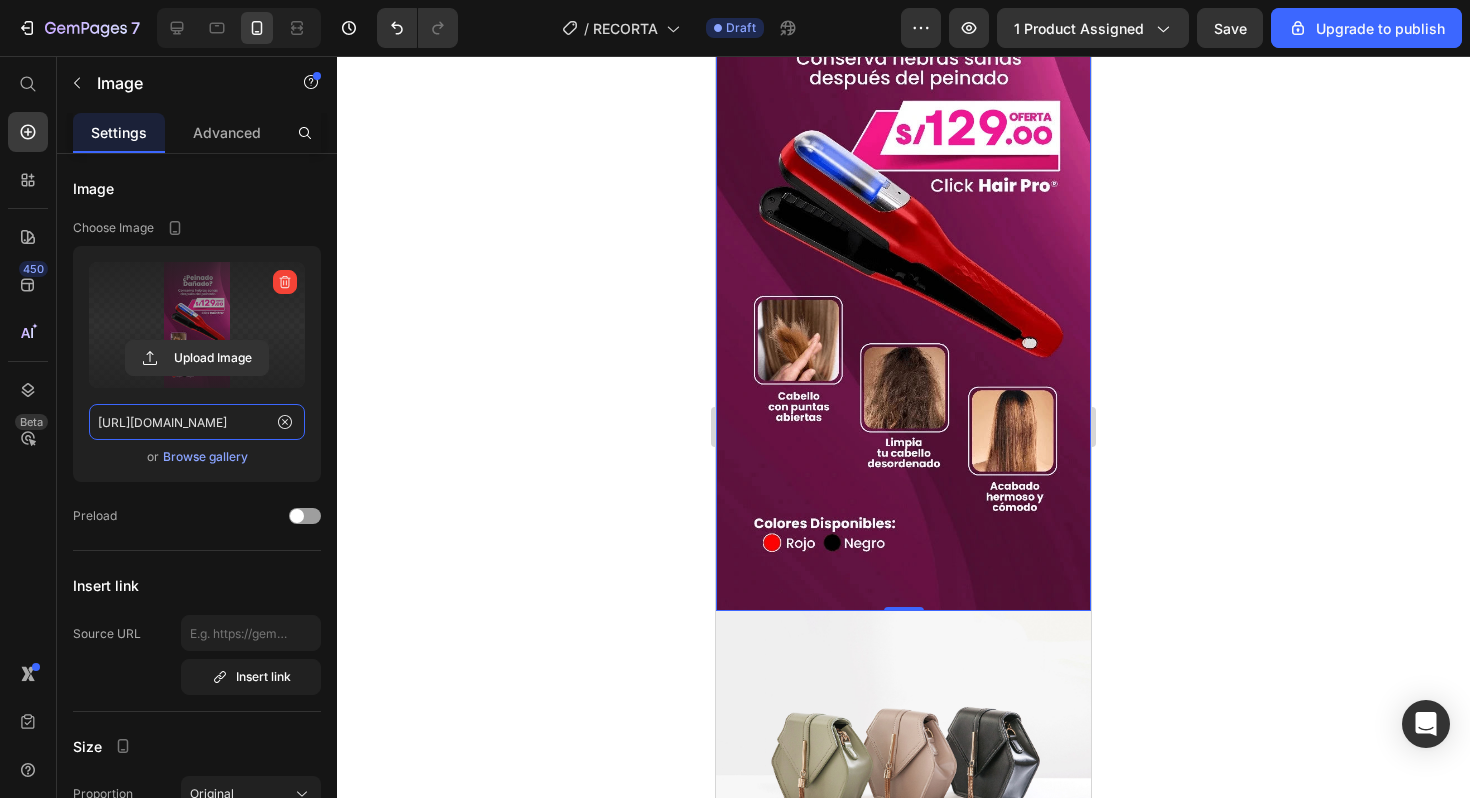 scroll, scrollTop: 0, scrollLeft: 617, axis: horizontal 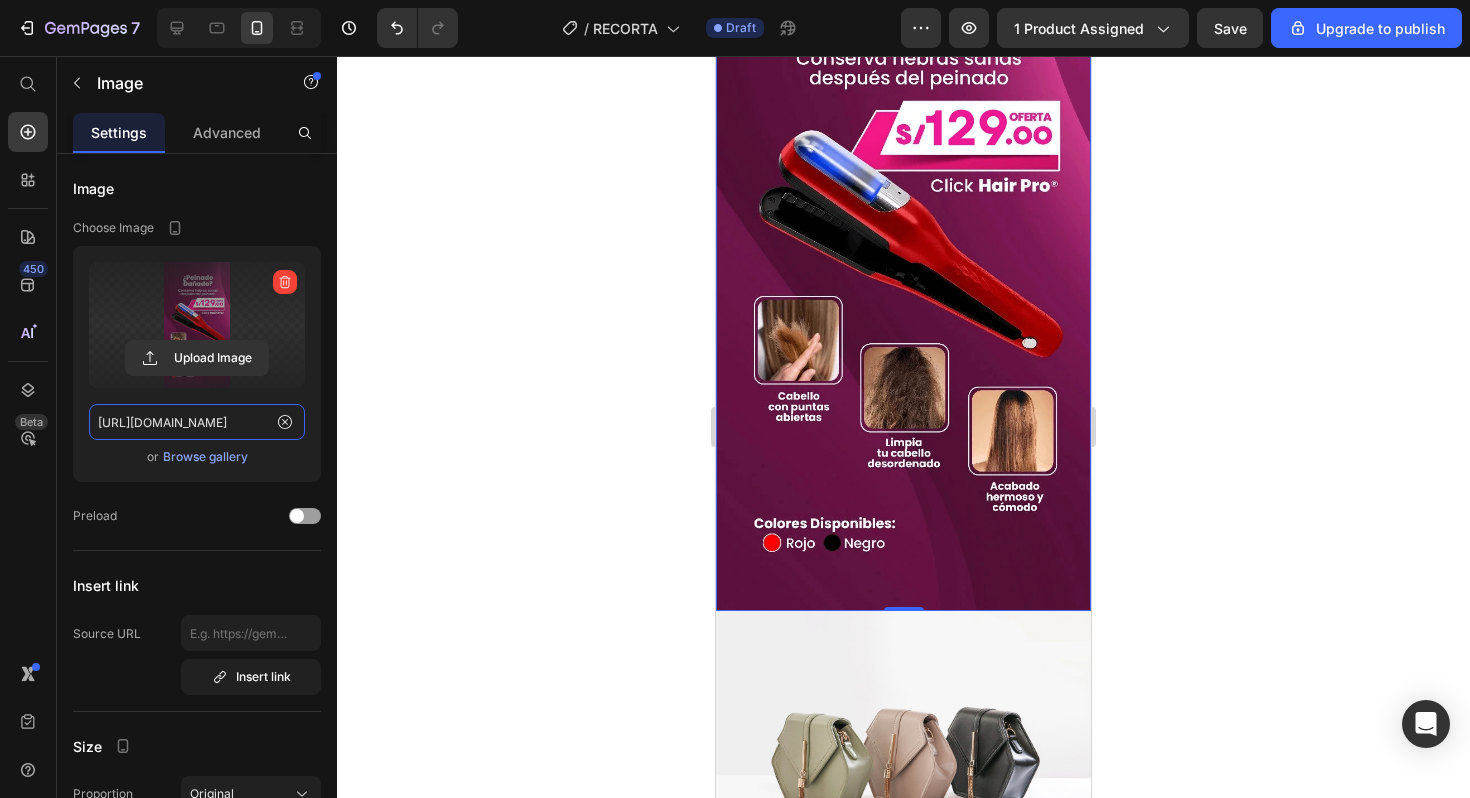drag, startPoint x: 214, startPoint y: 423, endPoint x: 406, endPoint y: 415, distance: 192.1666 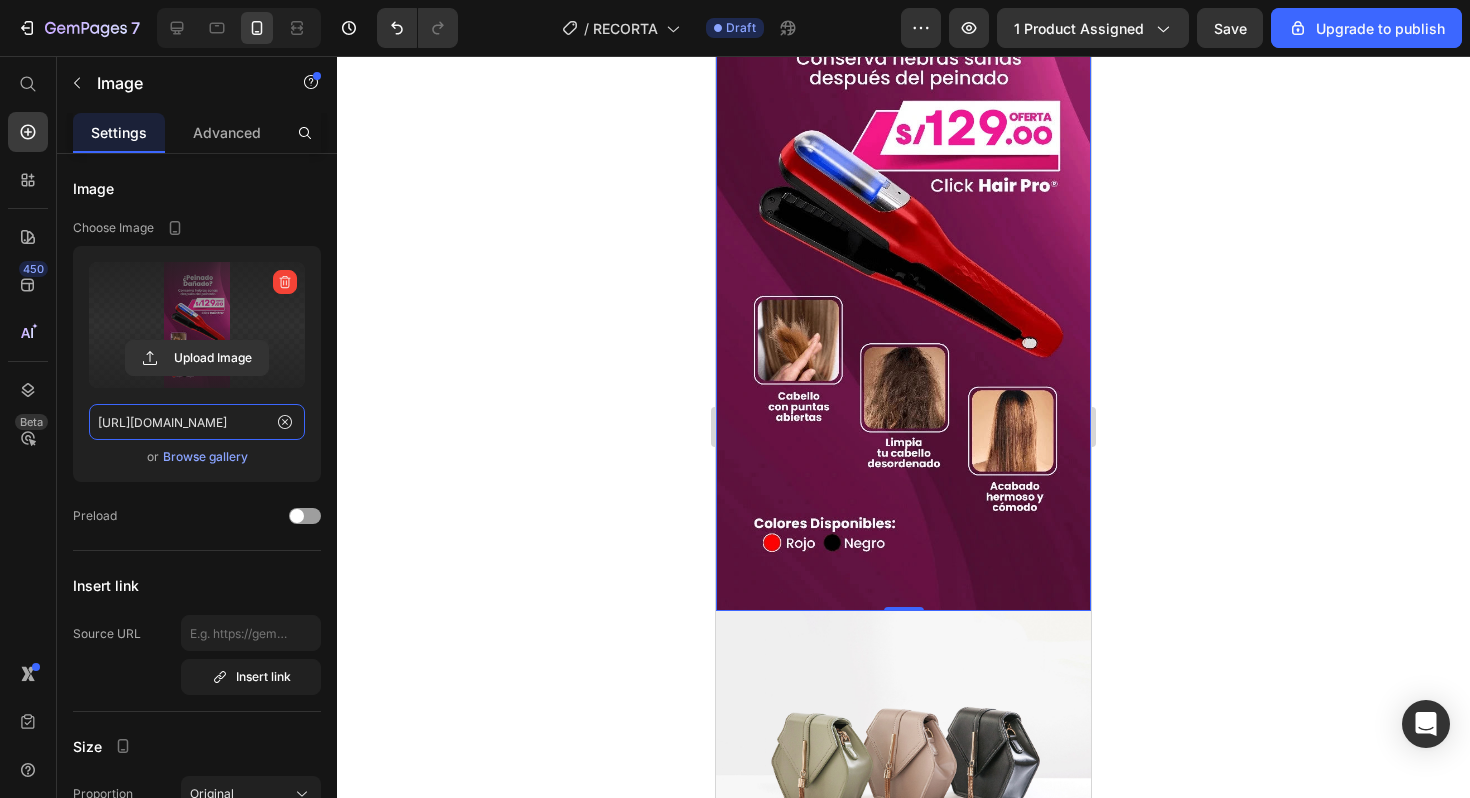 click on "7   /  RECORTA Draft Preview 1 product assigned  Save  Upgrade to publish 450 Beta Start with Sections Elements Hero Section Product Detail Brands Trusted Badges Guarantee Product Breakdown How to use Testimonials Compare Bundle FAQs Social Proof Brand Story Product List Collection Blog List Contact Sticky Add to Cart Custom Footer Browse Library 450 Layout
Row
Row
Row
Row Text
Heading
Text Block Button
Button
Button
Sticky Back to top Media
Image" 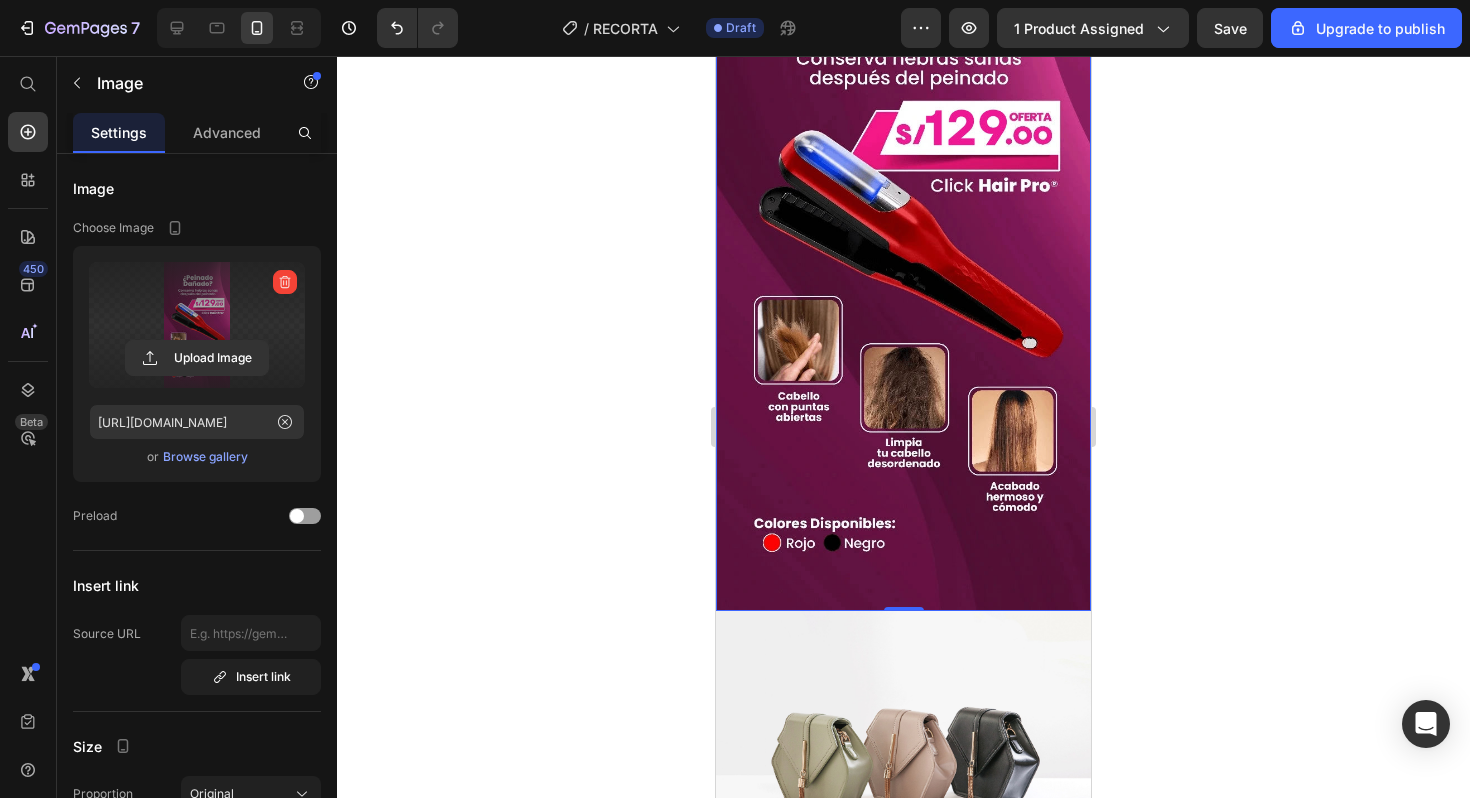 click 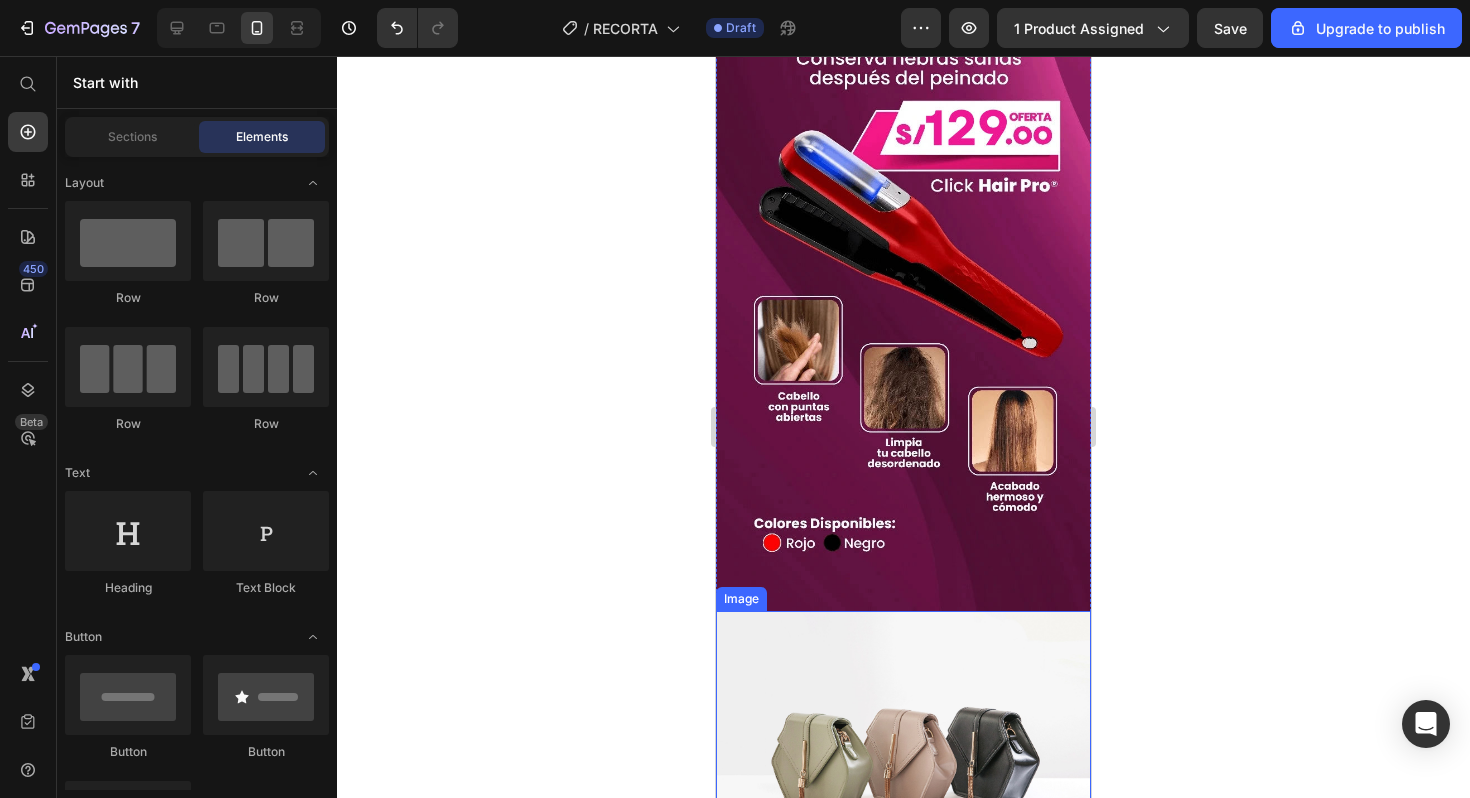 click at bounding box center [903, 751] 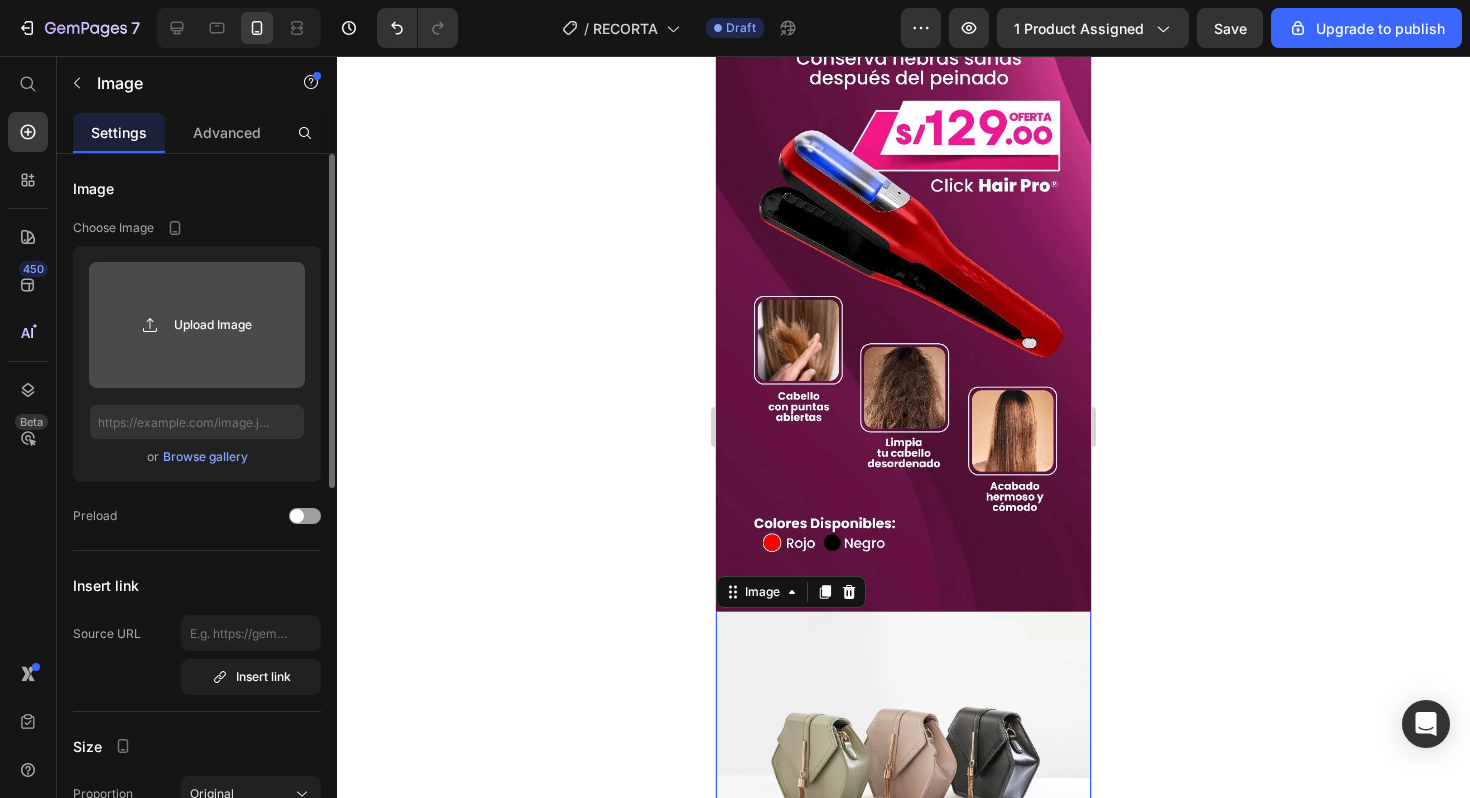 click 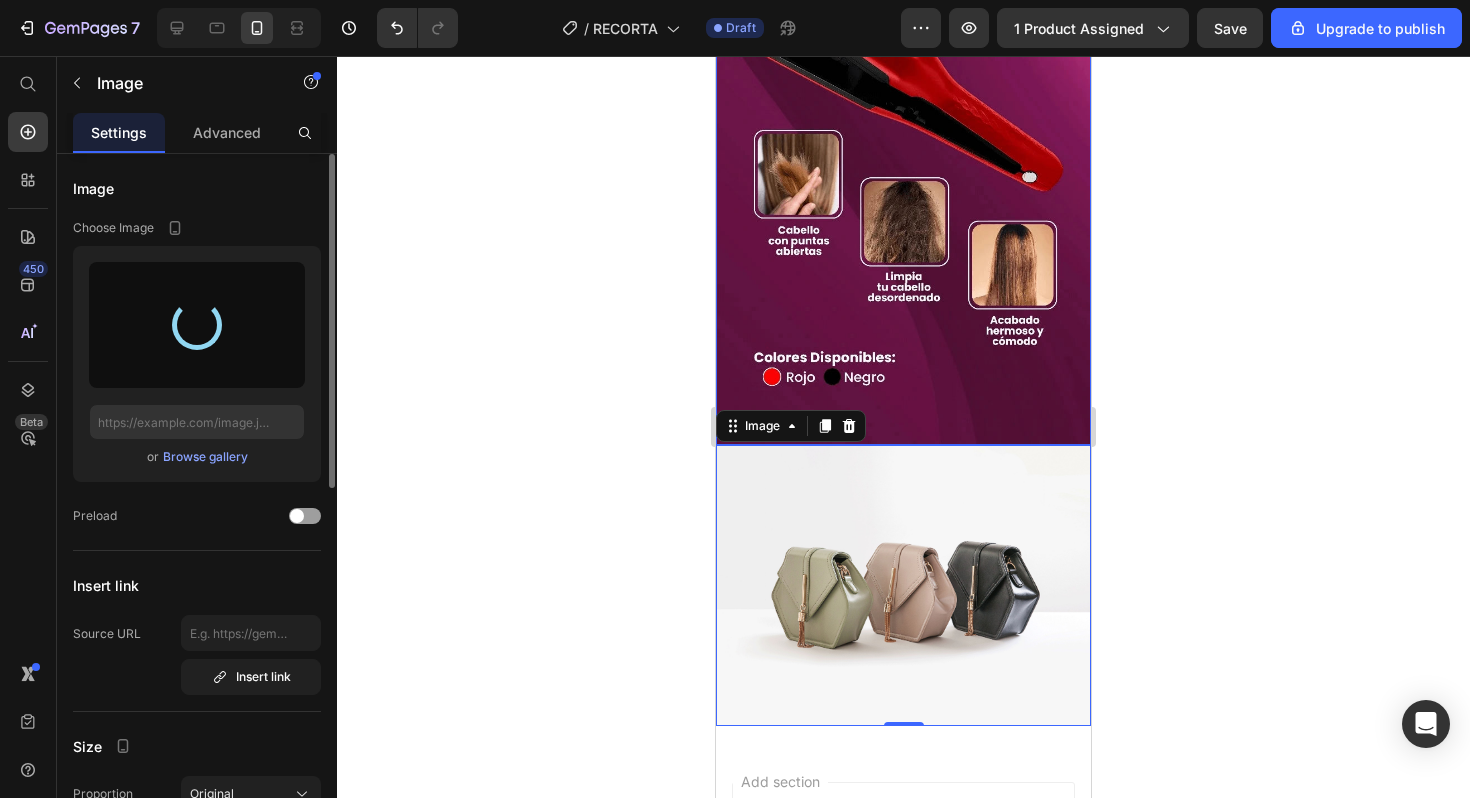 scroll, scrollTop: 1959, scrollLeft: 0, axis: vertical 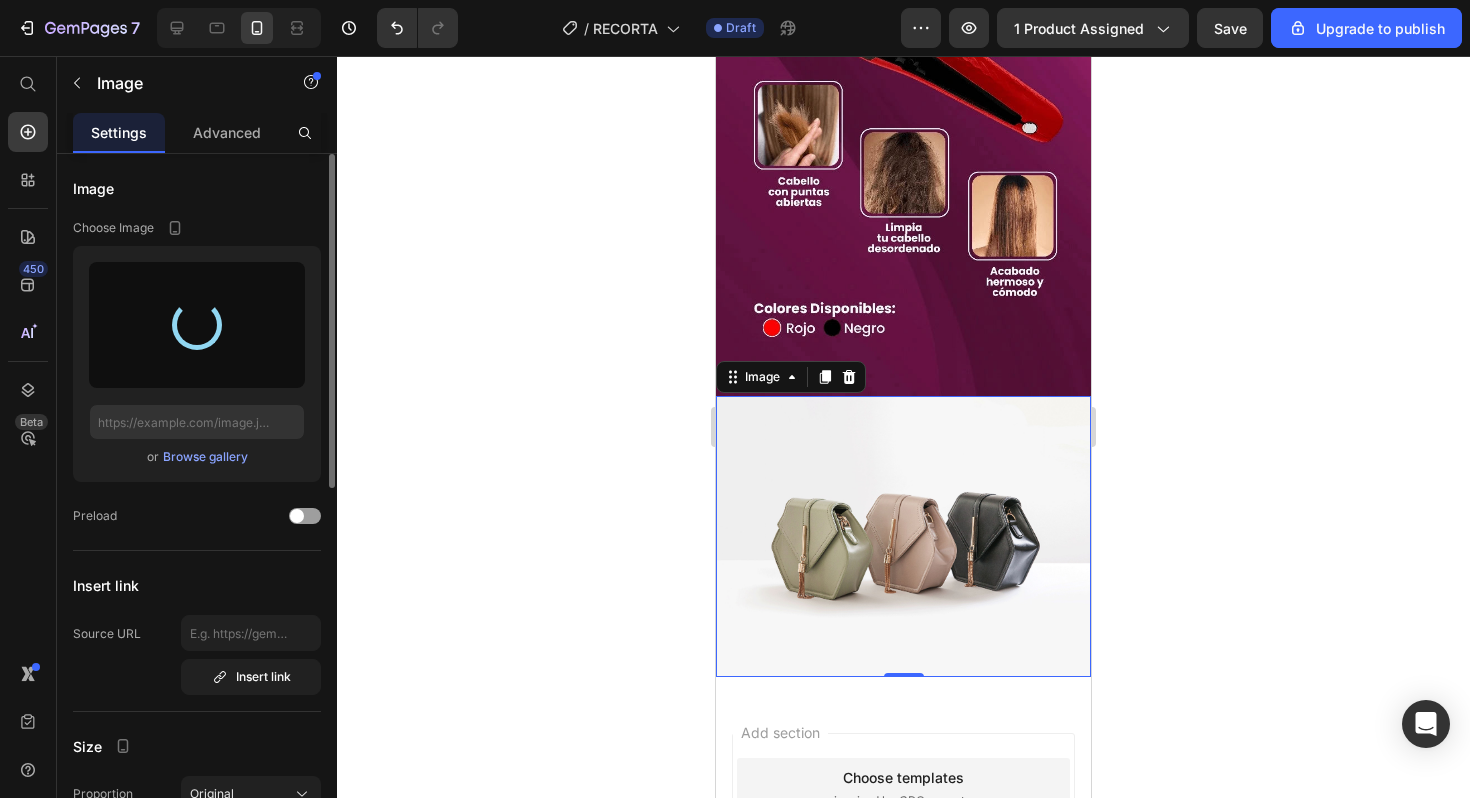 type on "https://cdn.shopify.com/s/files/1/0674/0767/5473/files/gempages_573166161206707425-a7e14353-40fb-4596-bdbb-e0fc5fd836e1.webp" 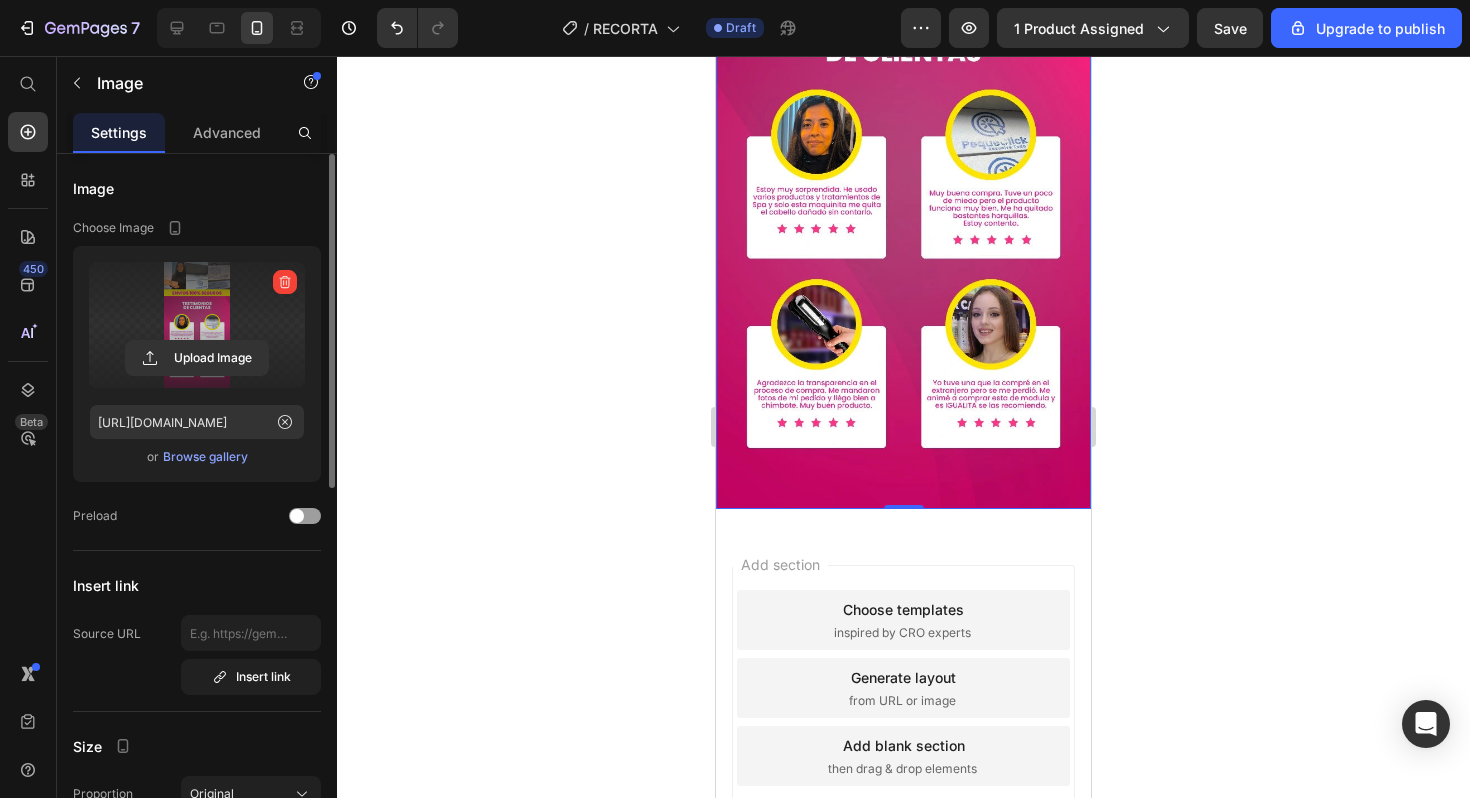 scroll, scrollTop: 2529, scrollLeft: 0, axis: vertical 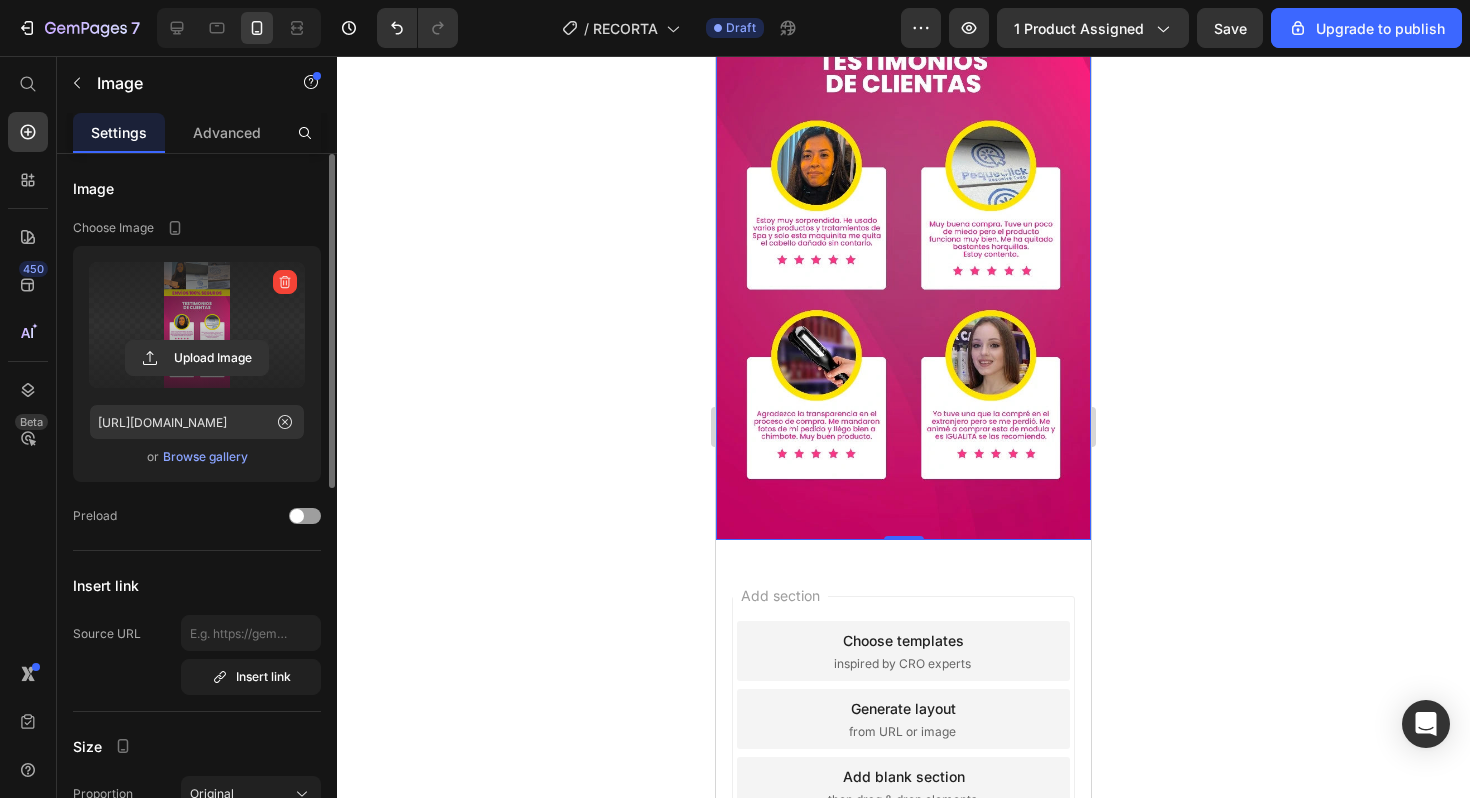 click 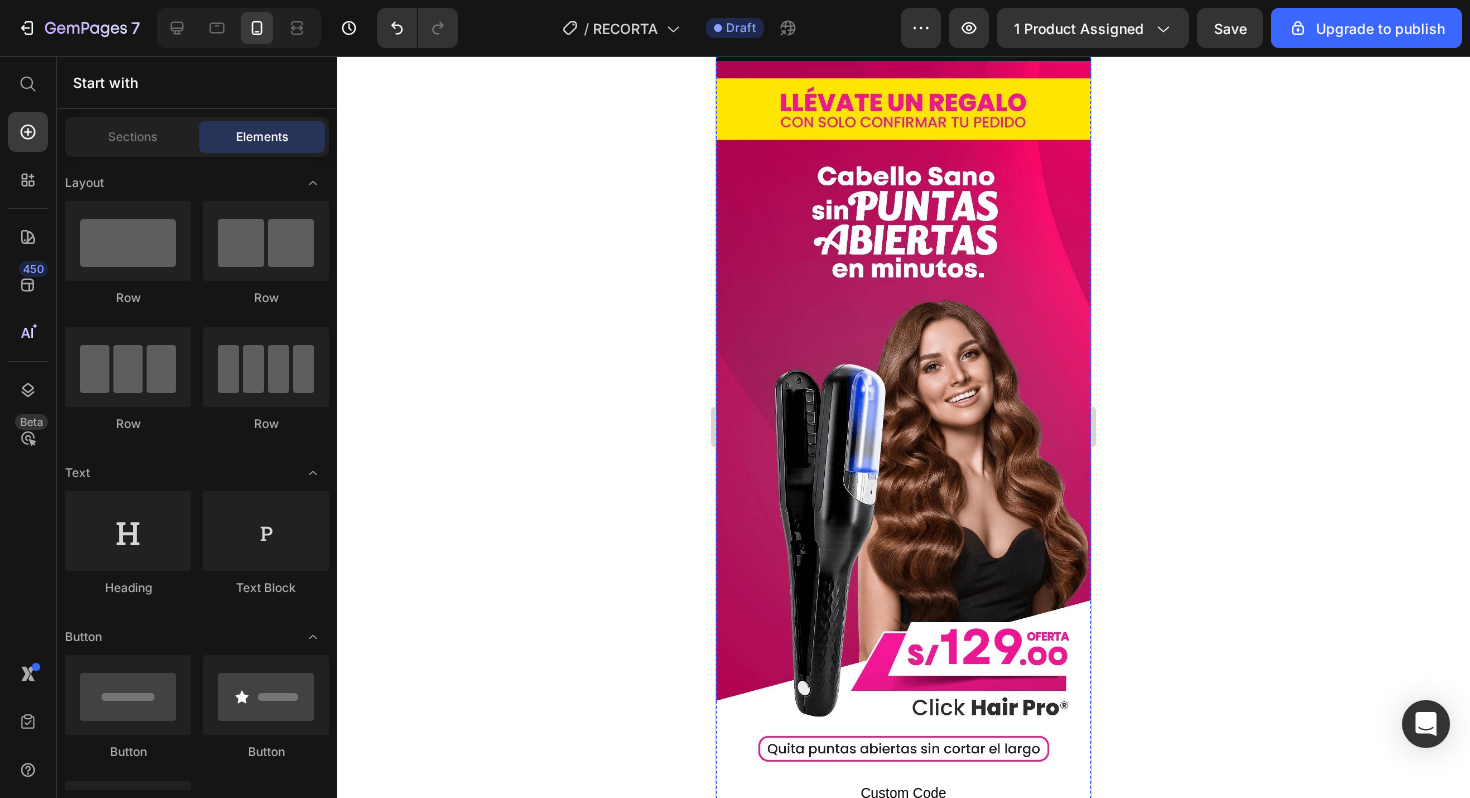scroll, scrollTop: 0, scrollLeft: 0, axis: both 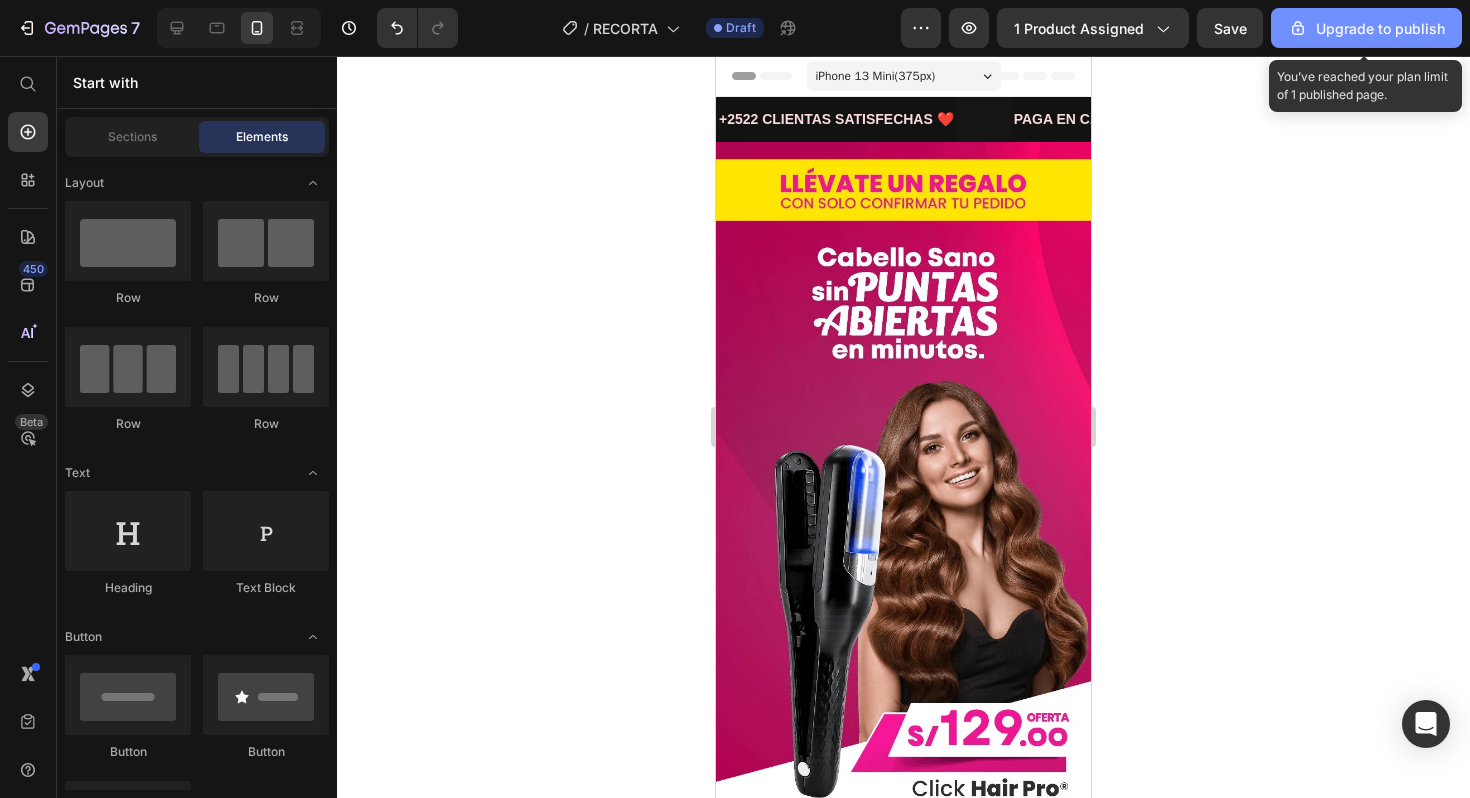 click on "Upgrade to publish" at bounding box center [1366, 28] 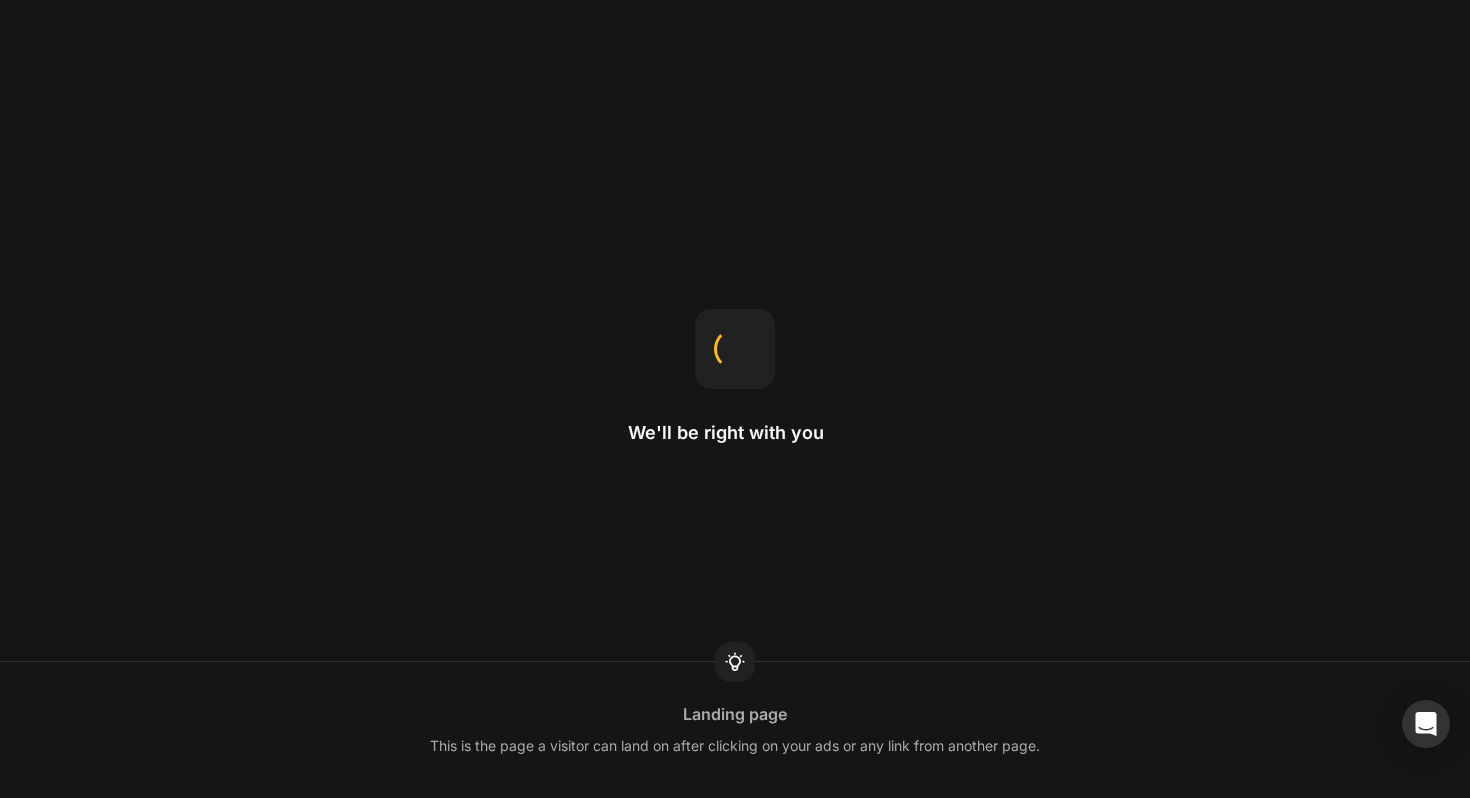scroll, scrollTop: 0, scrollLeft: 0, axis: both 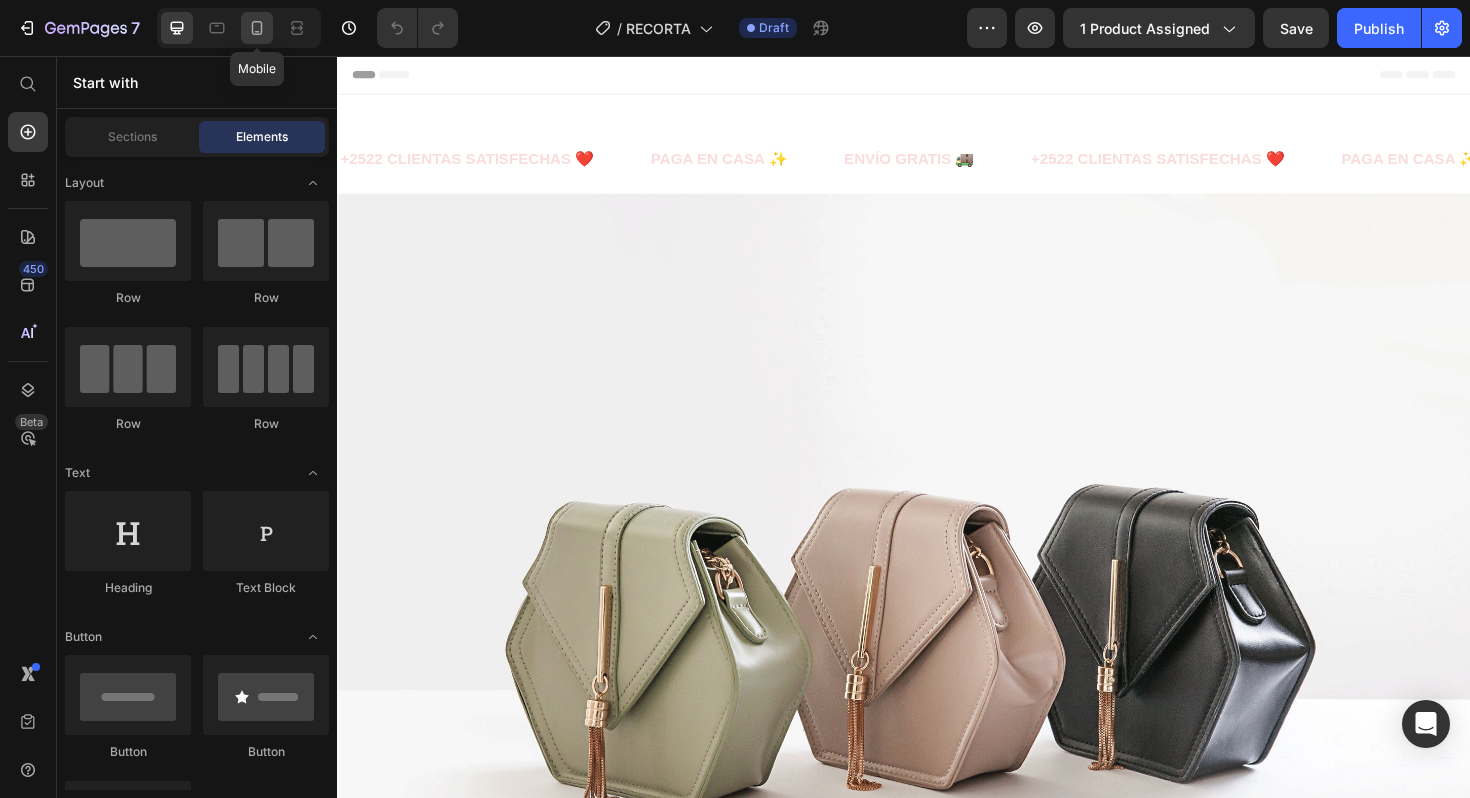click 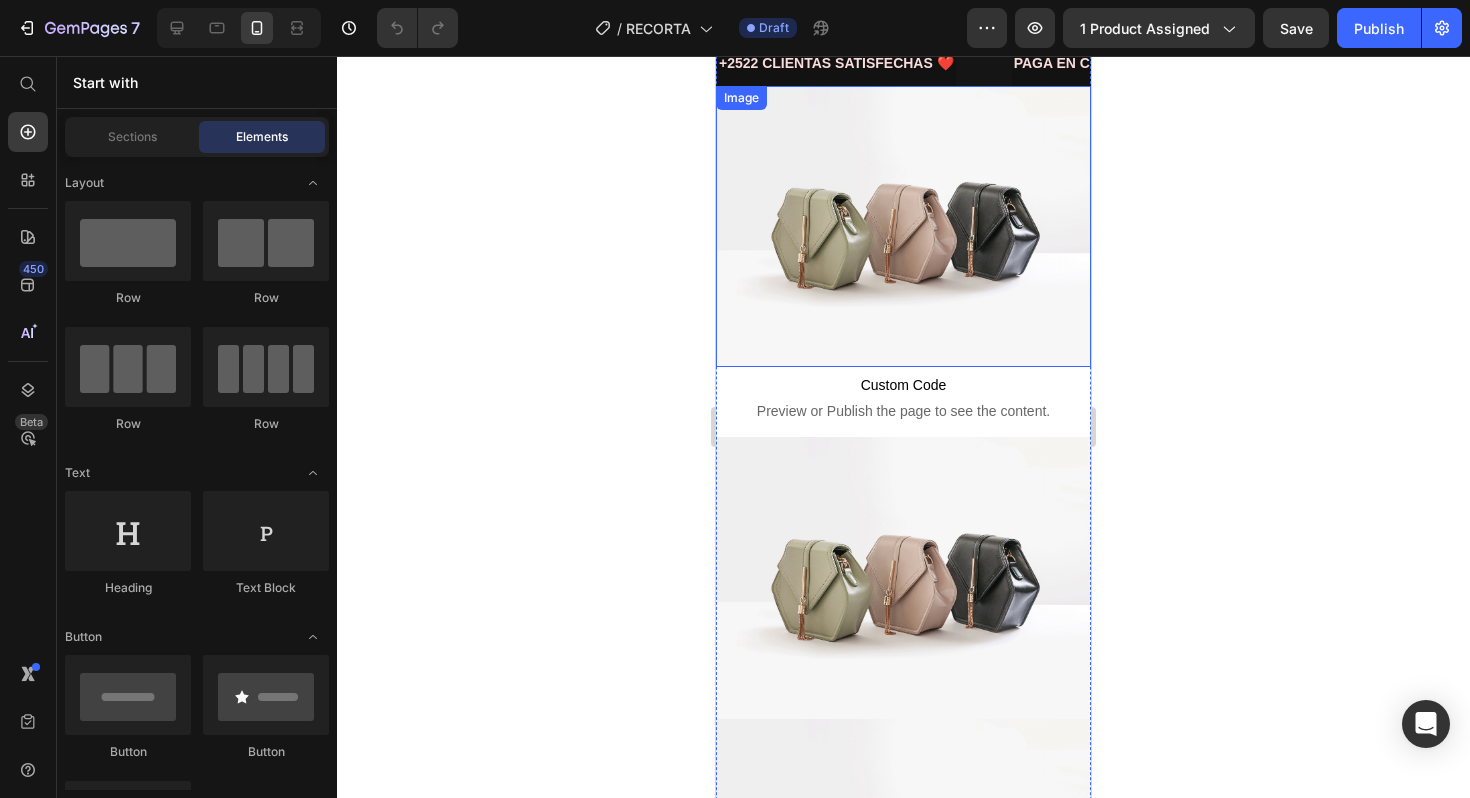 scroll, scrollTop: 50, scrollLeft: 0, axis: vertical 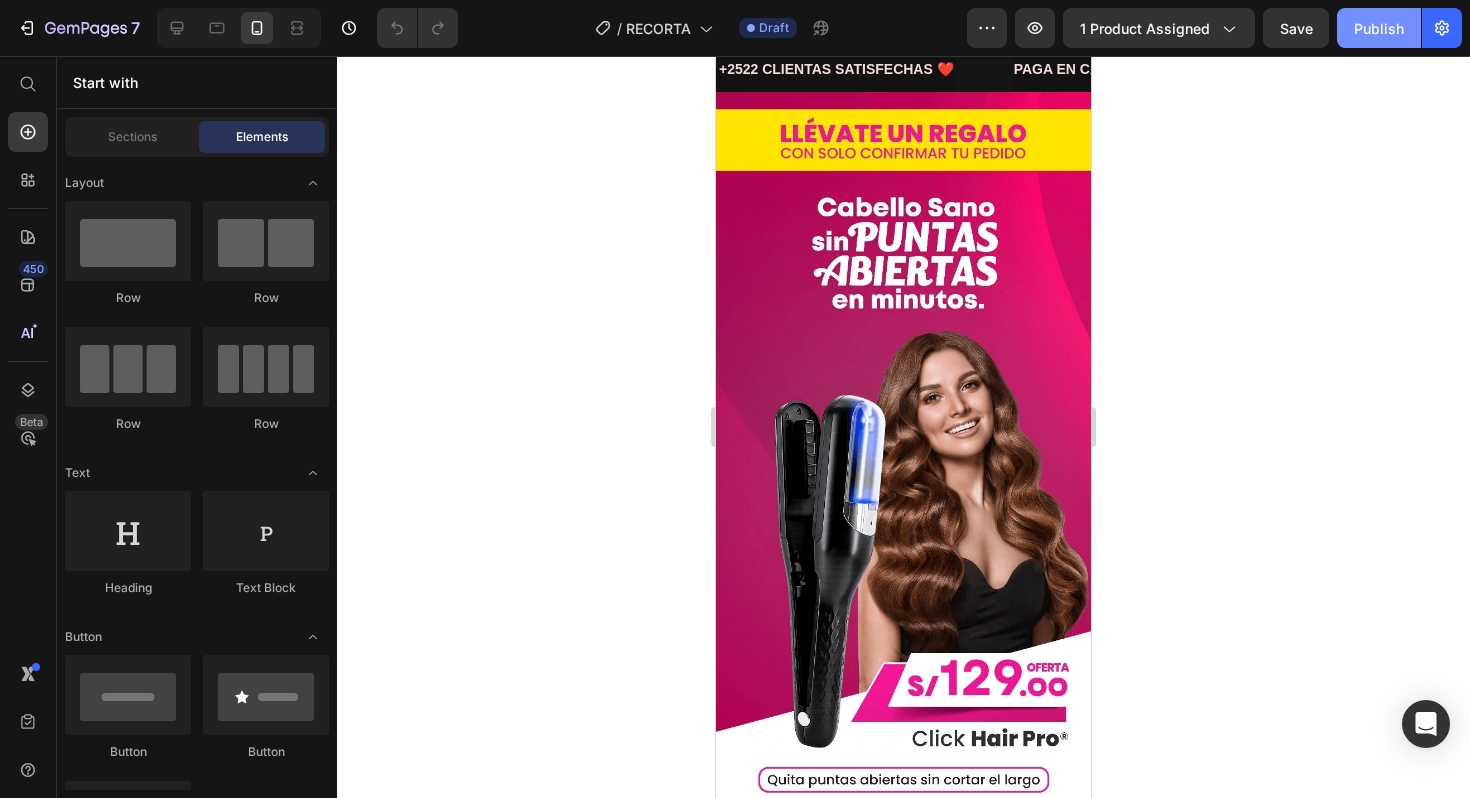 click on "Publish" at bounding box center [1379, 28] 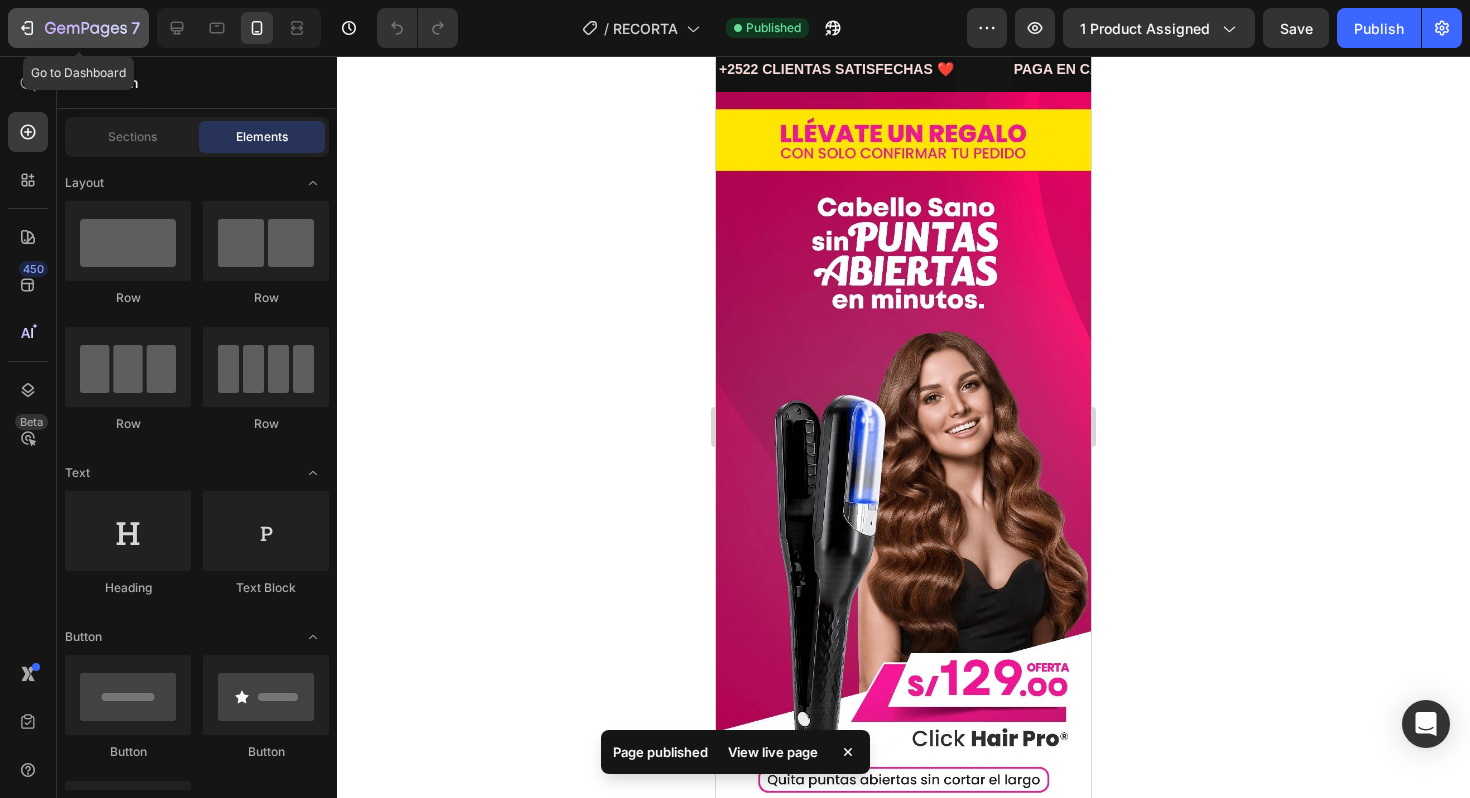 click 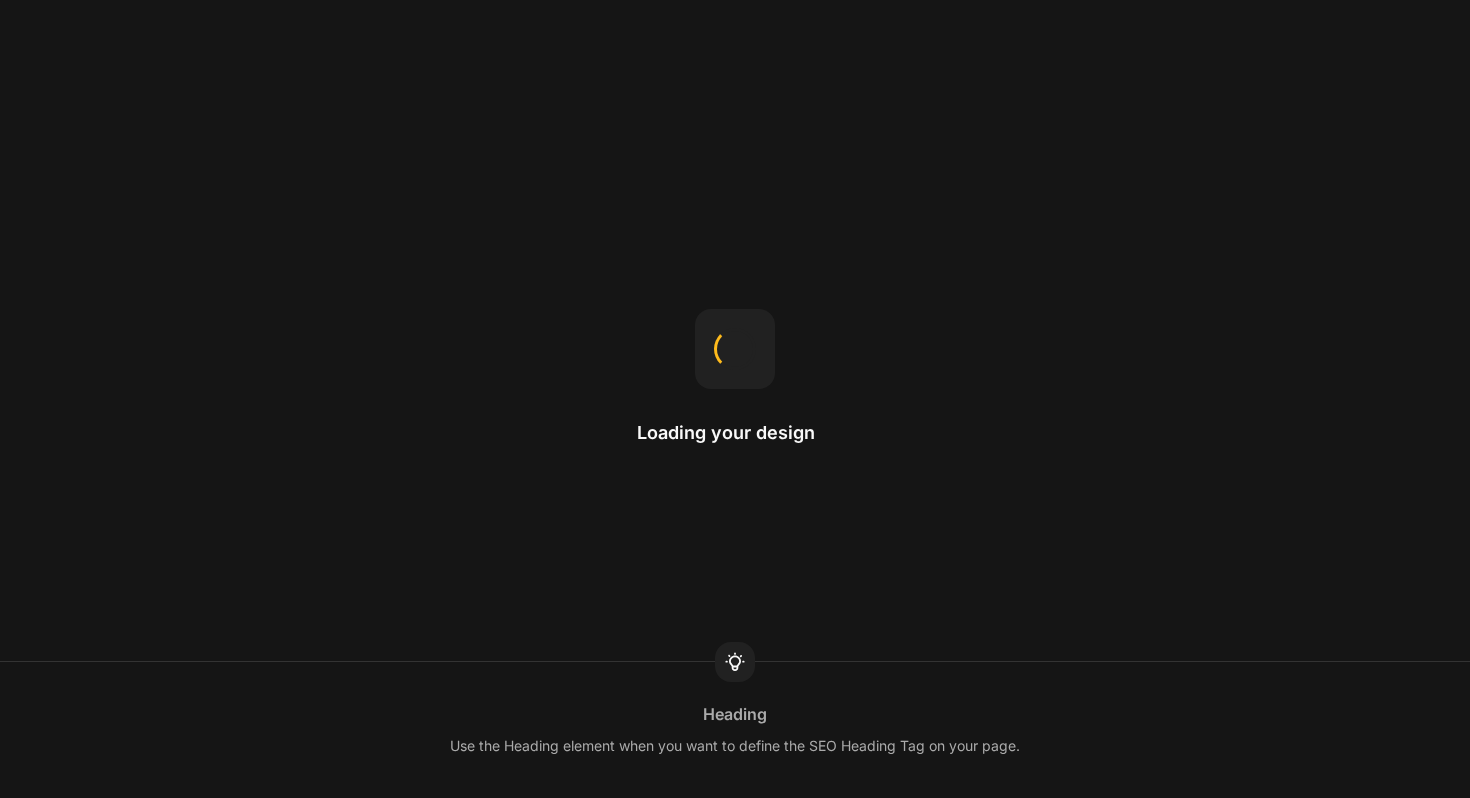 scroll, scrollTop: 0, scrollLeft: 0, axis: both 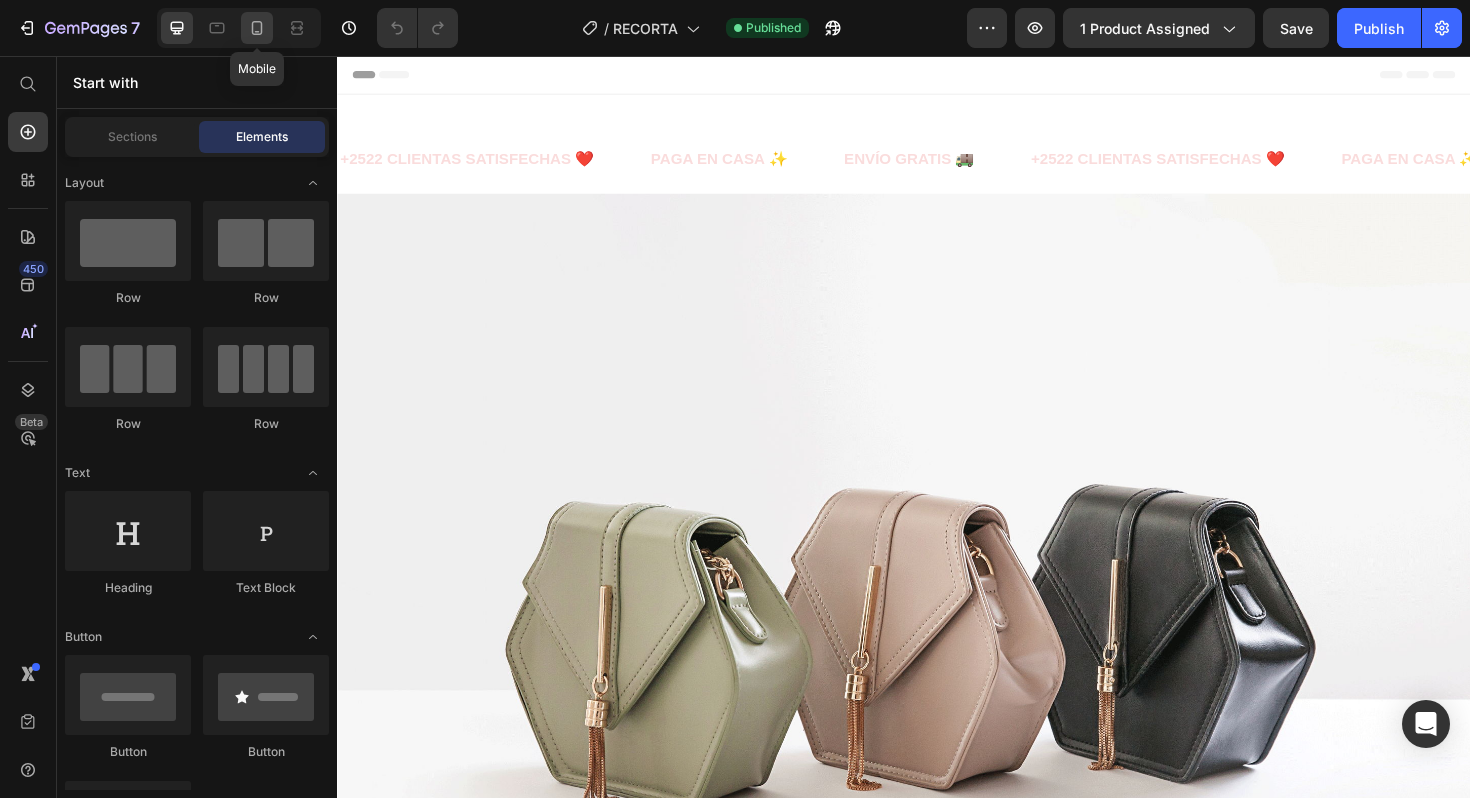 click 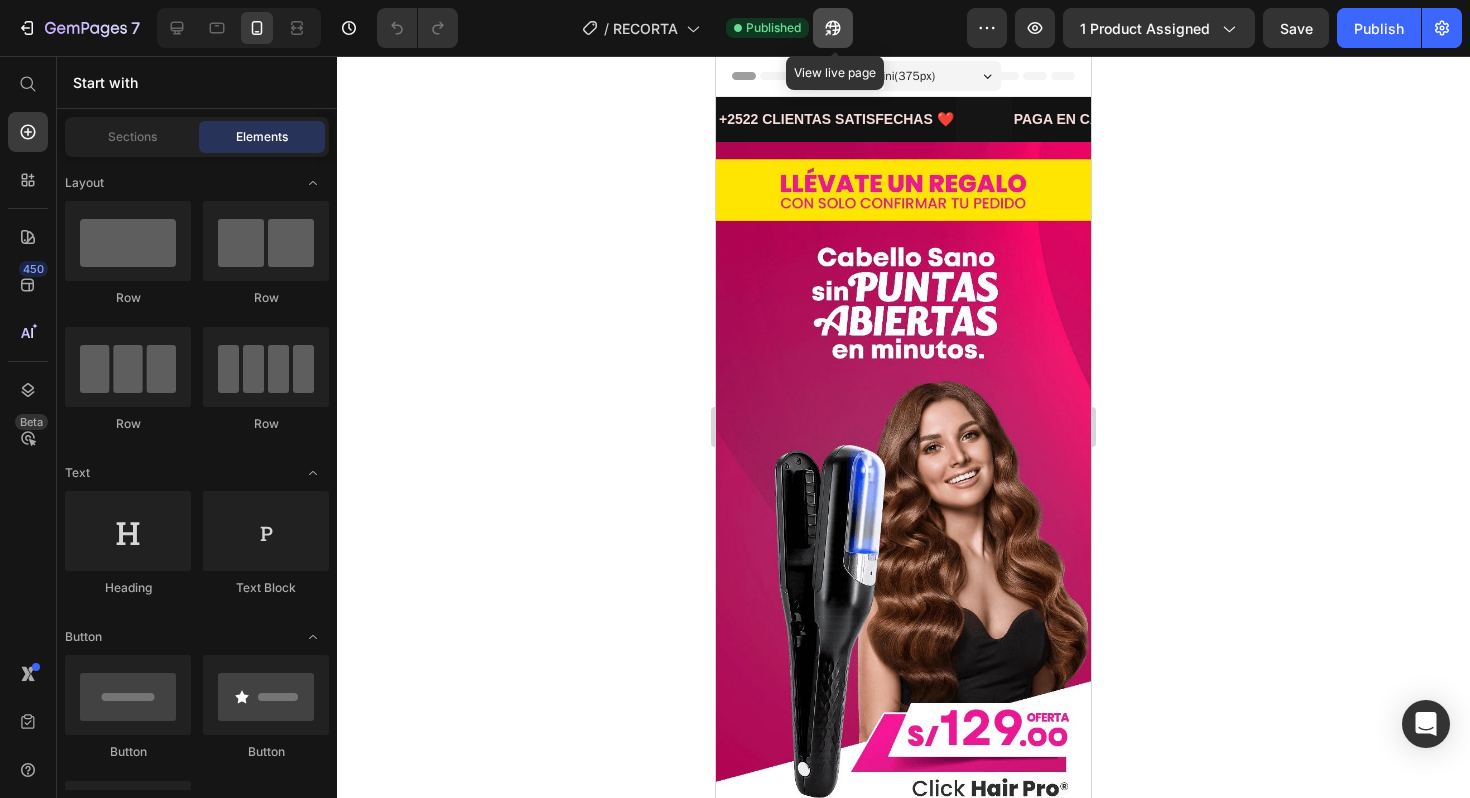 click 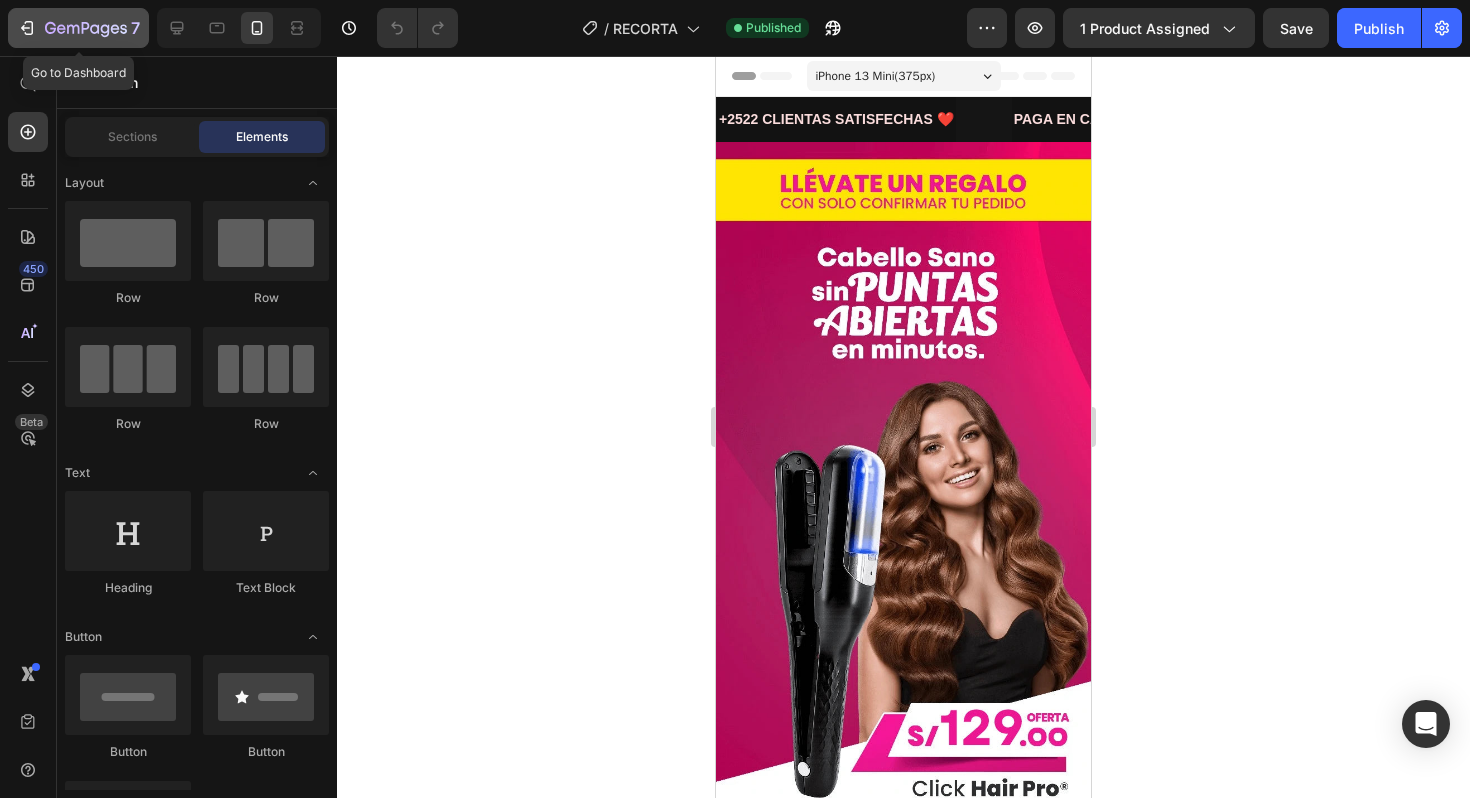 click on "7" 